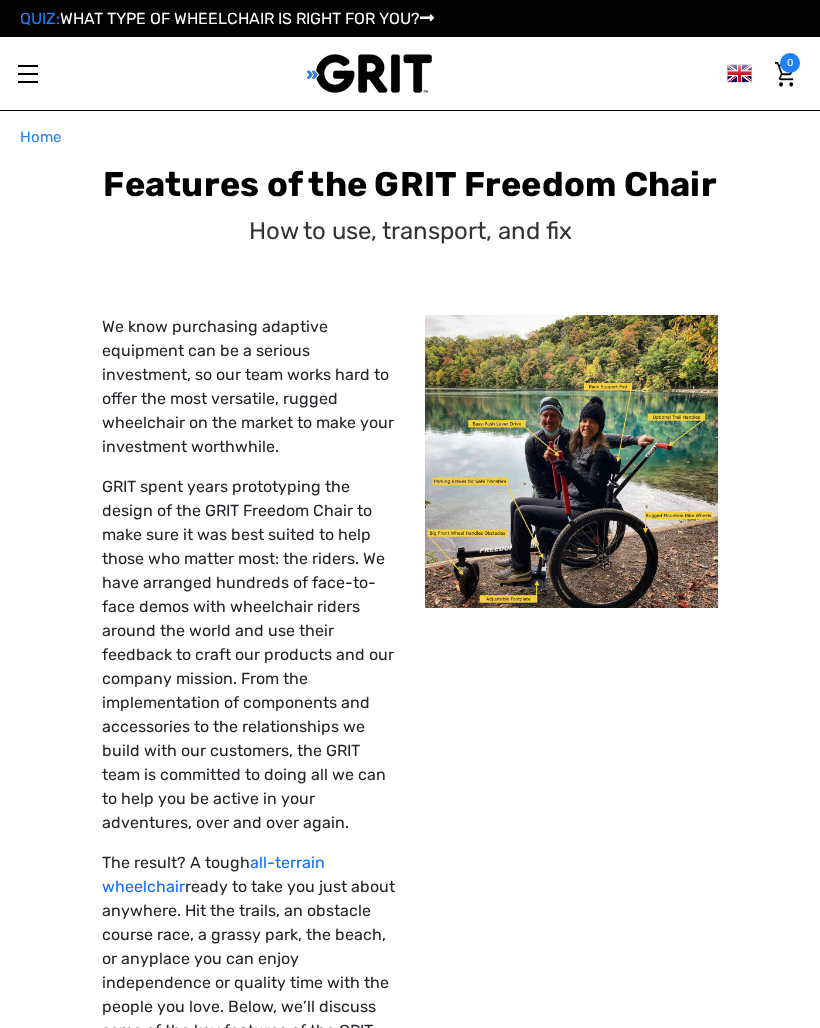 scroll, scrollTop: 0, scrollLeft: 0, axis: both 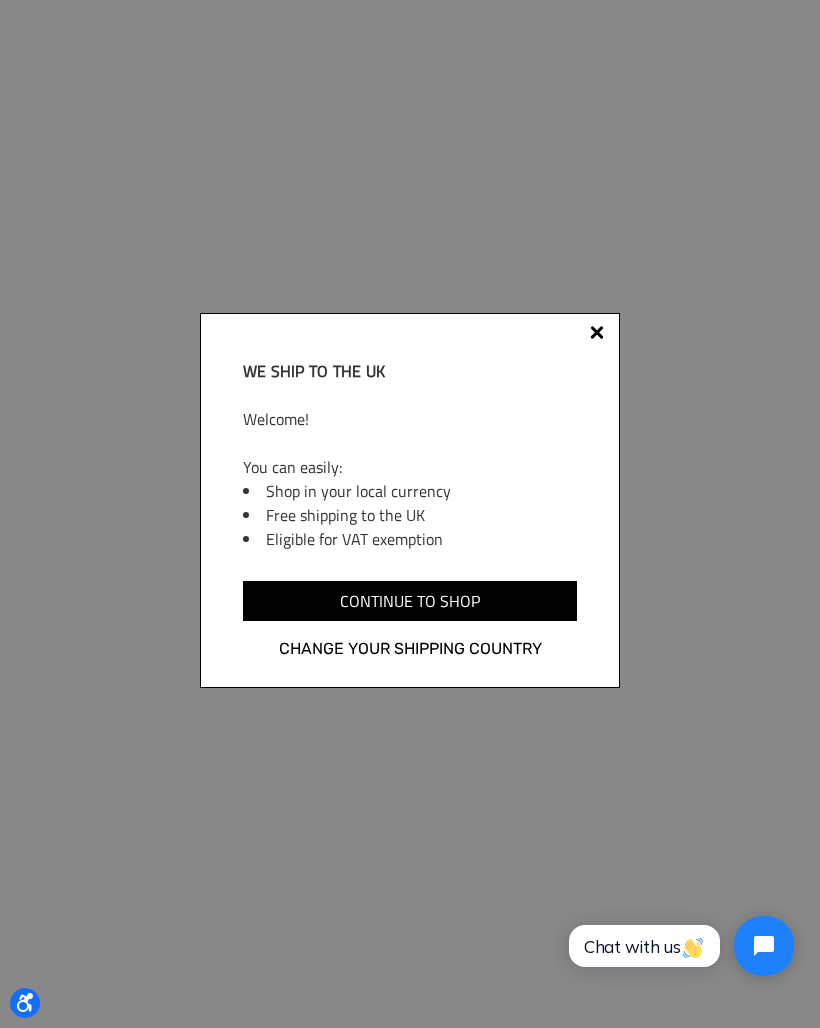 click at bounding box center (597, 336) 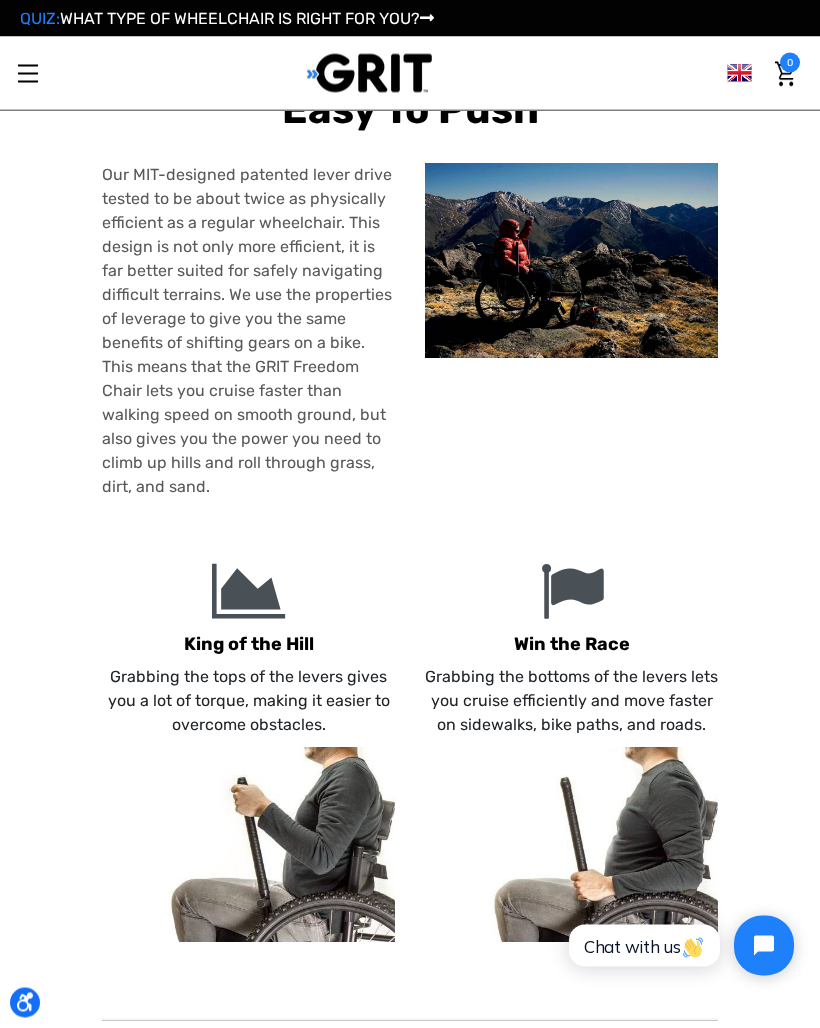 scroll, scrollTop: 1176, scrollLeft: 0, axis: vertical 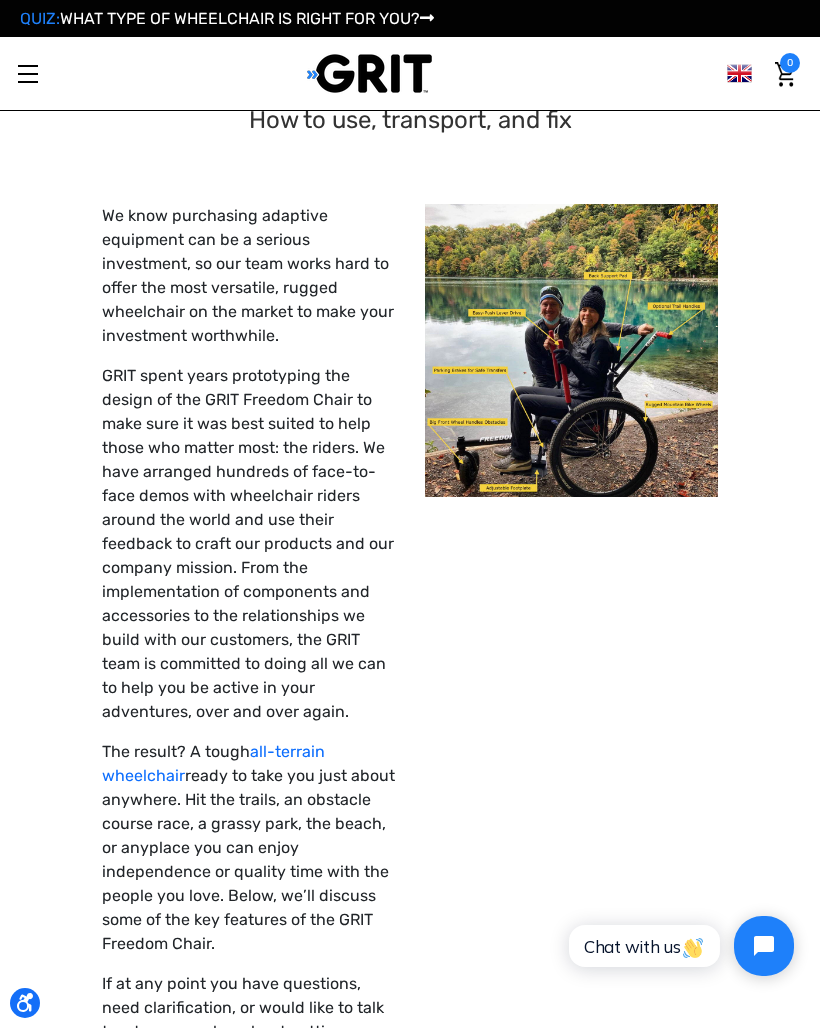 click on "Toggle menu" at bounding box center (28, 74) 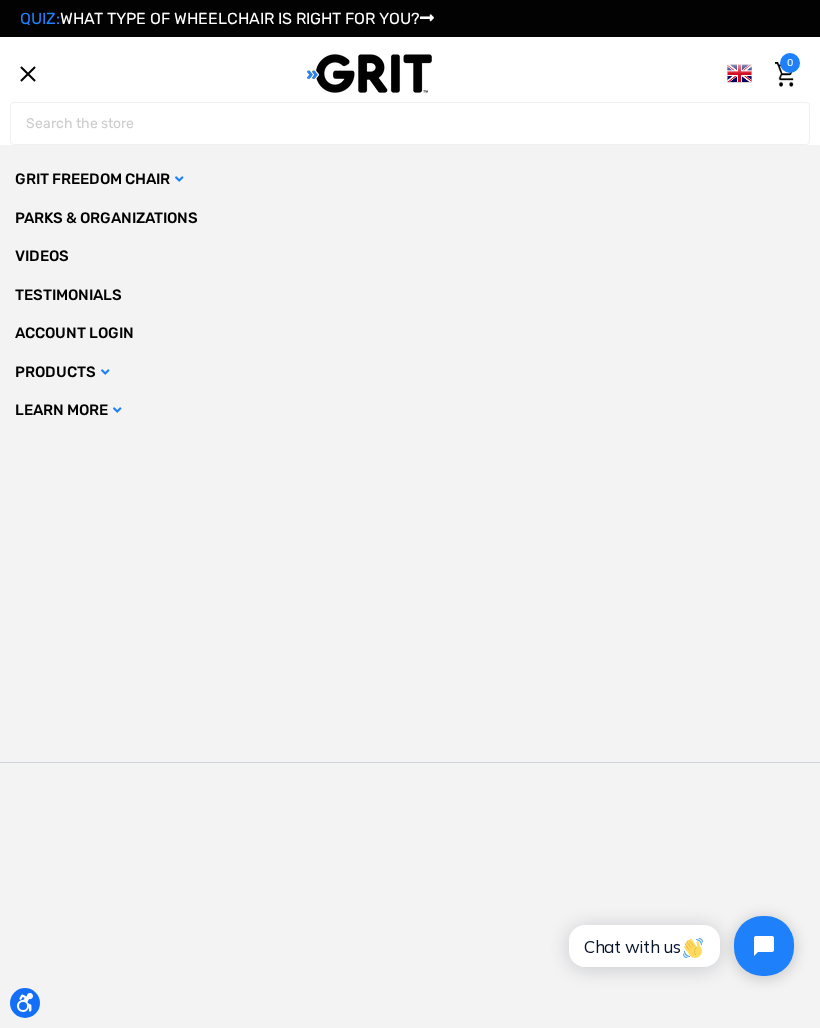 click on "GRIT Freedom Chair" at bounding box center [410, 179] 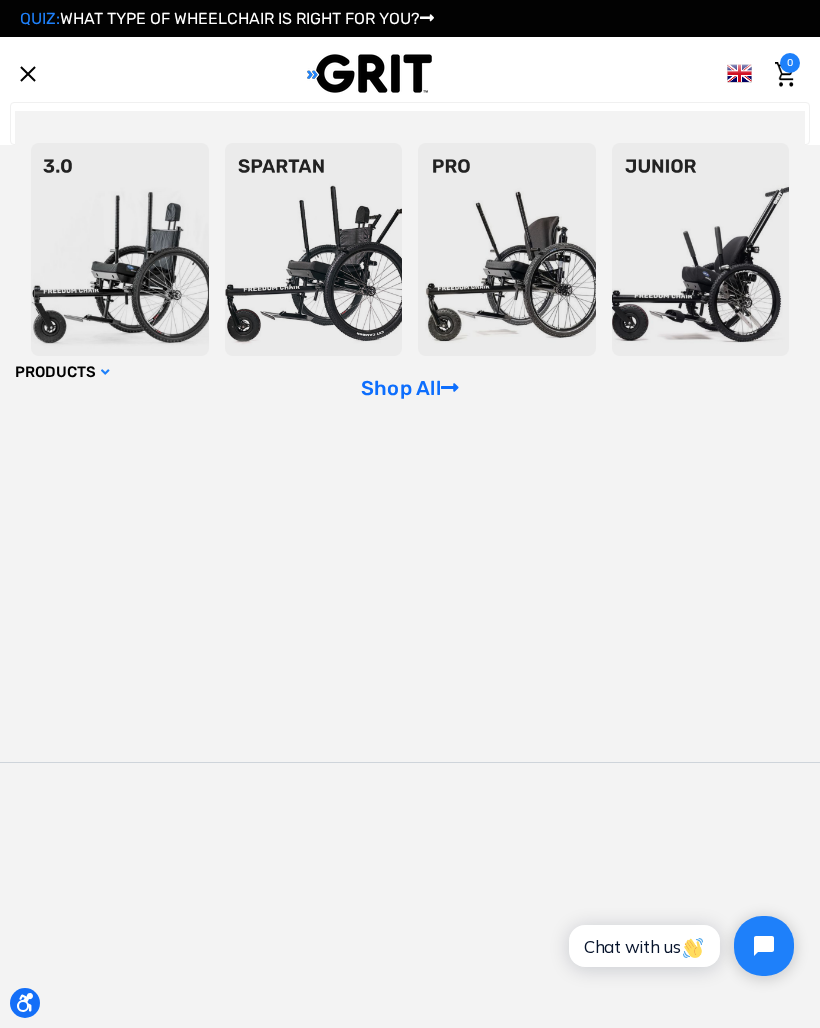 click at bounding box center (507, 249) 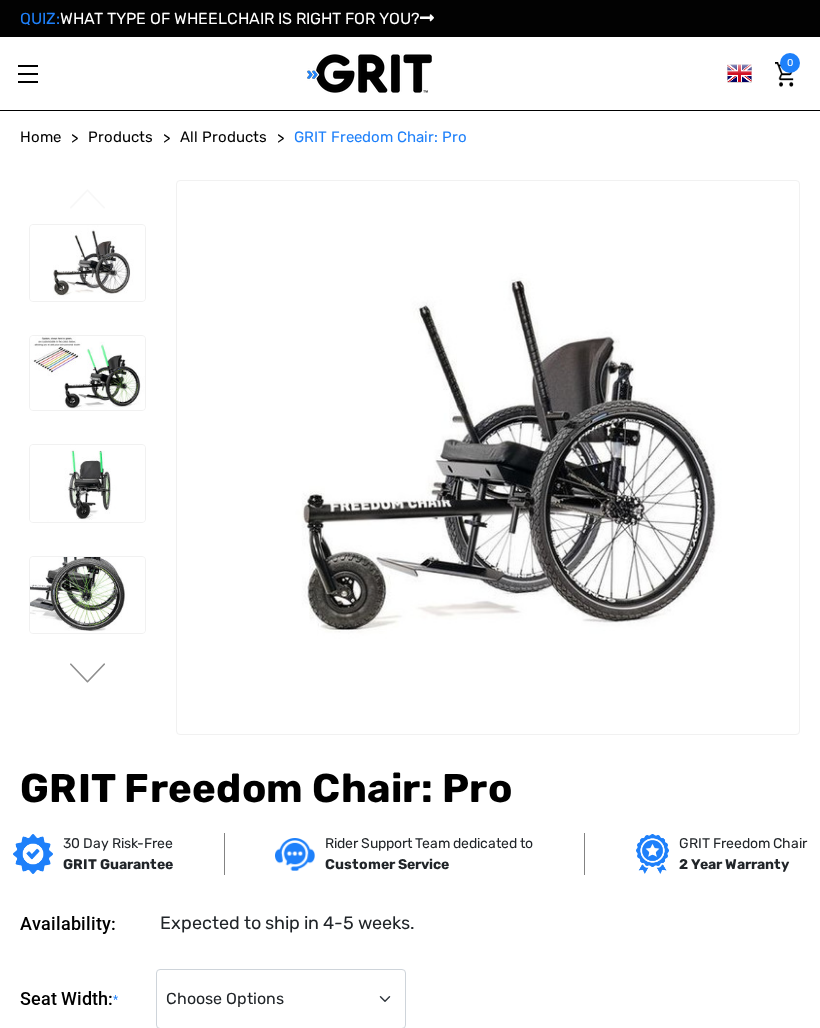 scroll, scrollTop: 0, scrollLeft: 0, axis: both 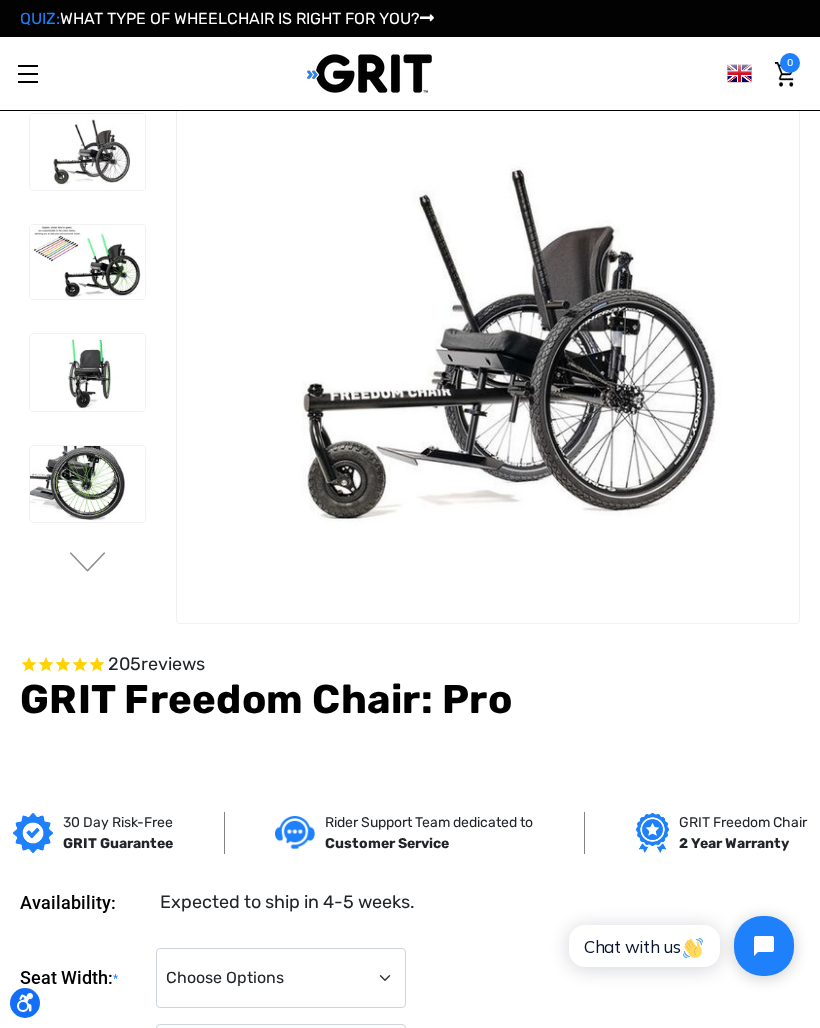 click at bounding box center [87, 262] 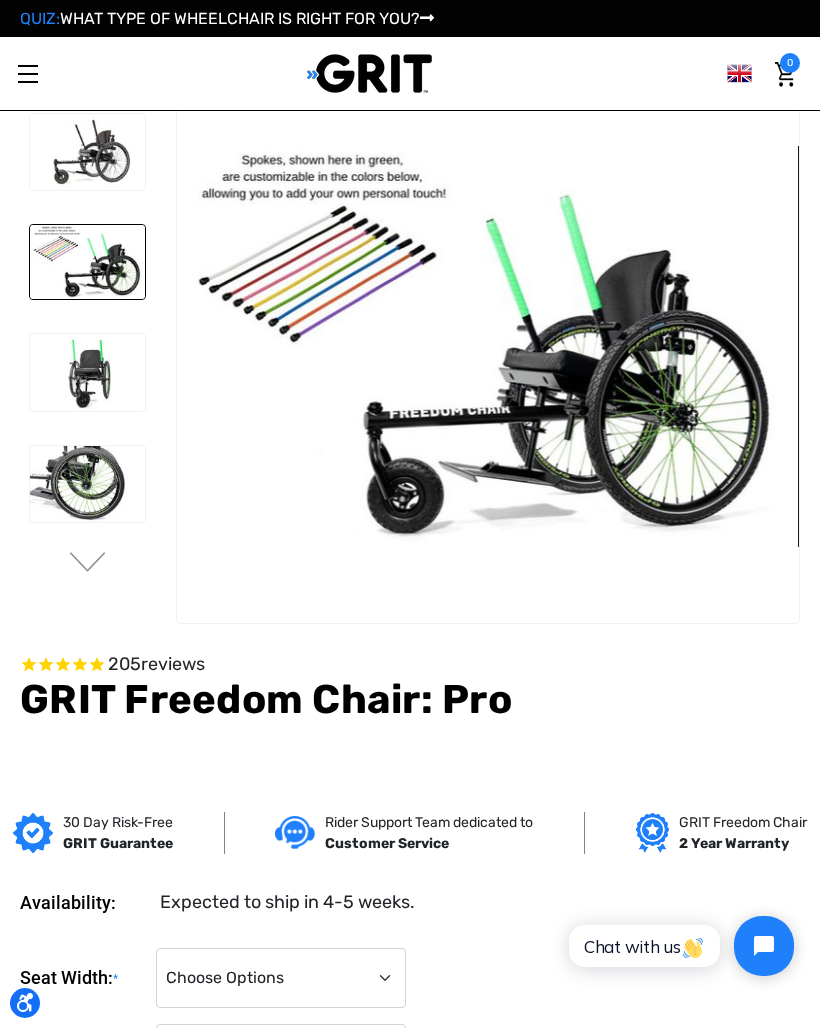 click at bounding box center (87, 372) 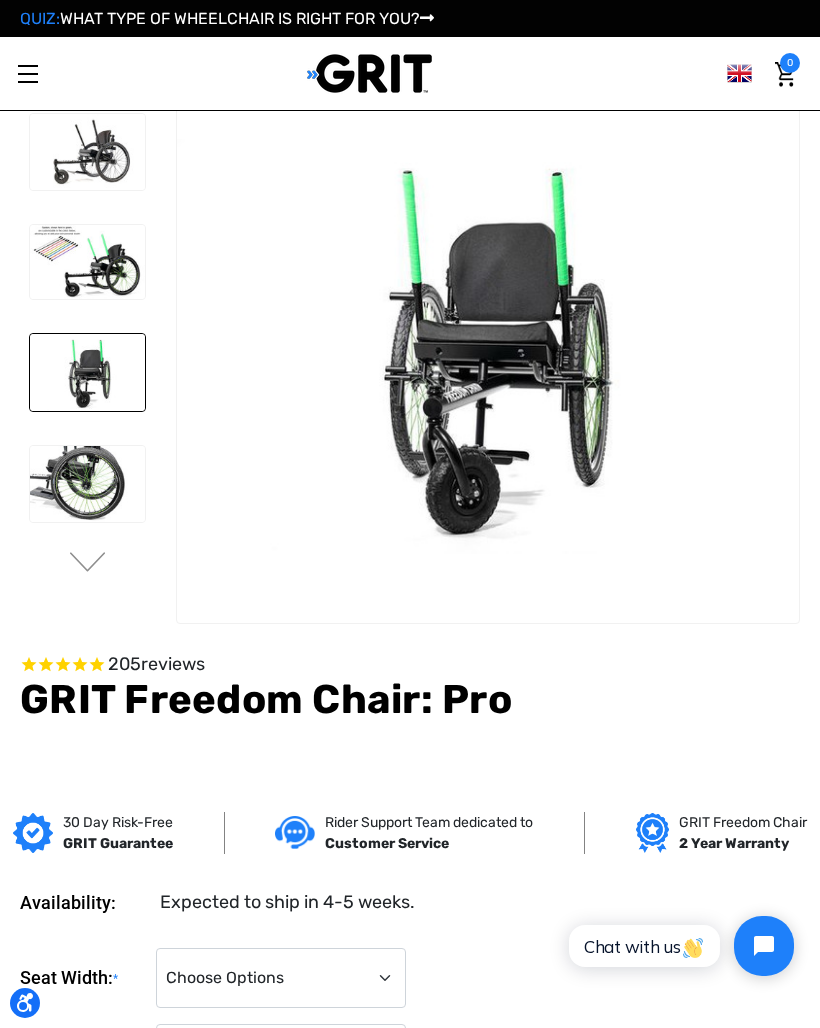 click at bounding box center [87, 484] 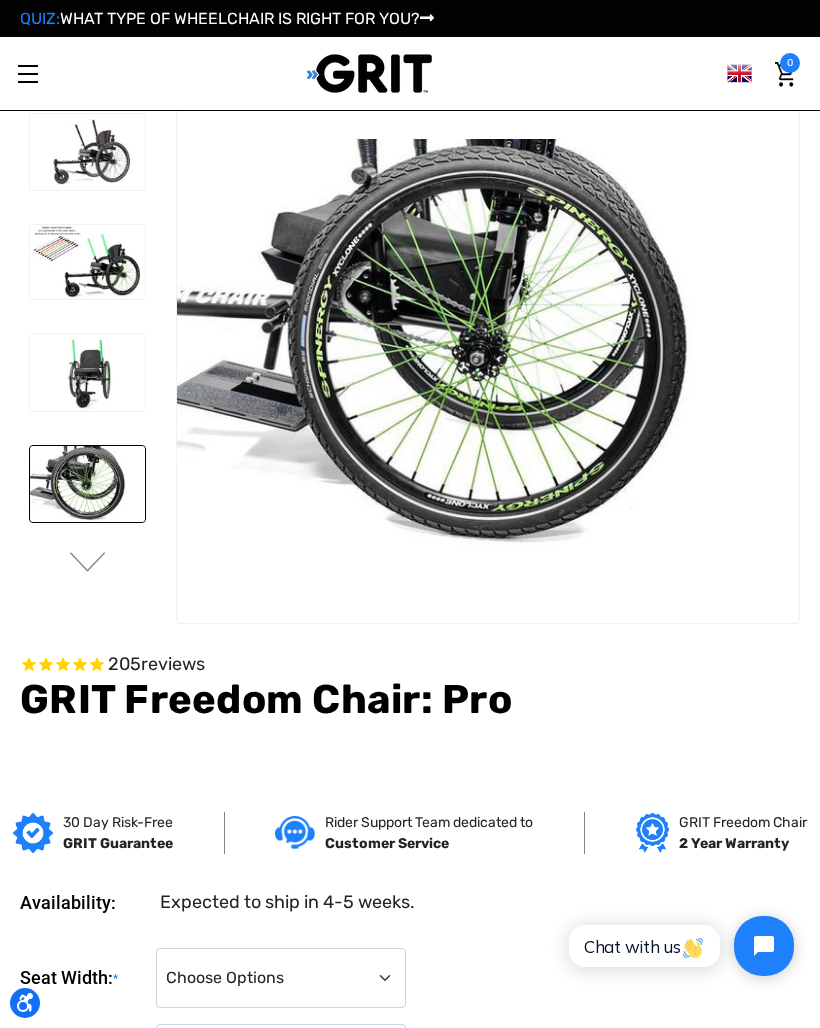 click at bounding box center (87, 372) 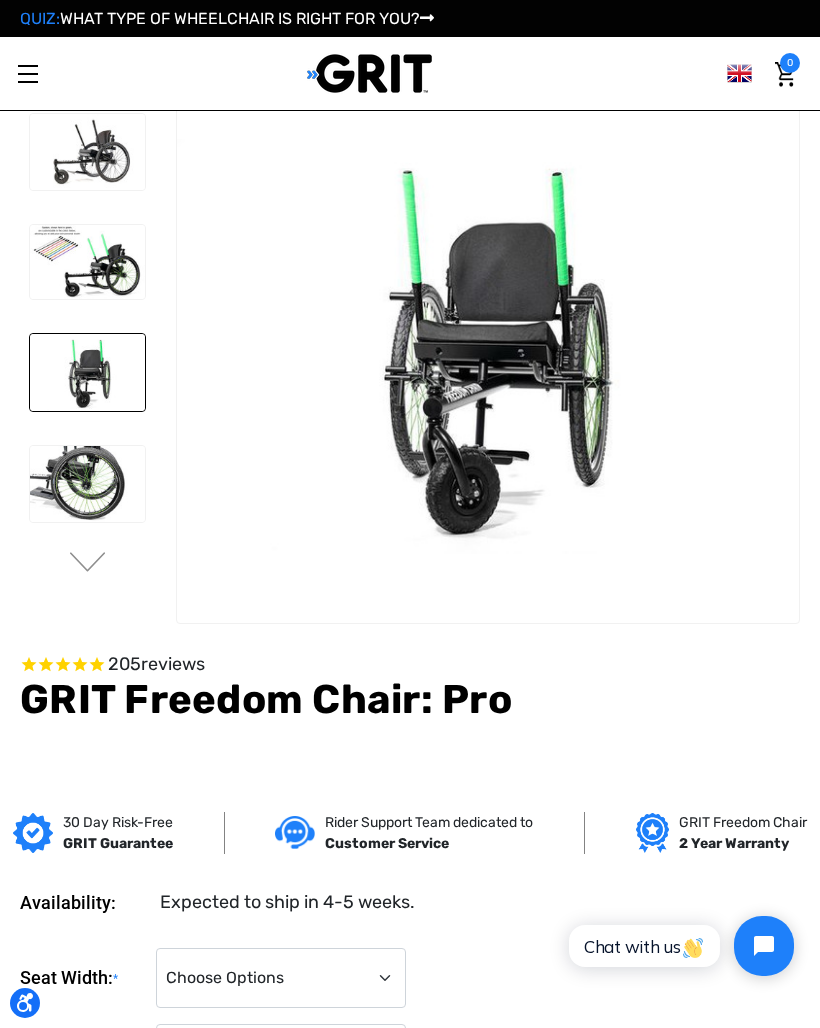 scroll, scrollTop: 0, scrollLeft: 0, axis: both 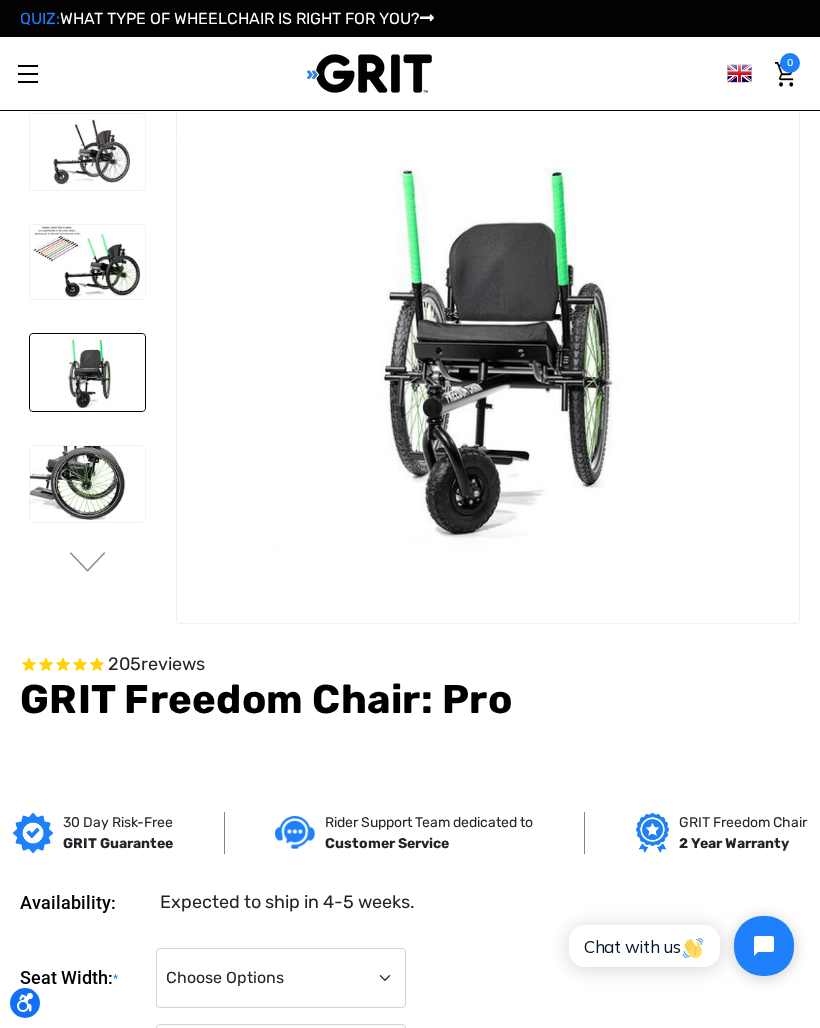 click at bounding box center (87, 484) 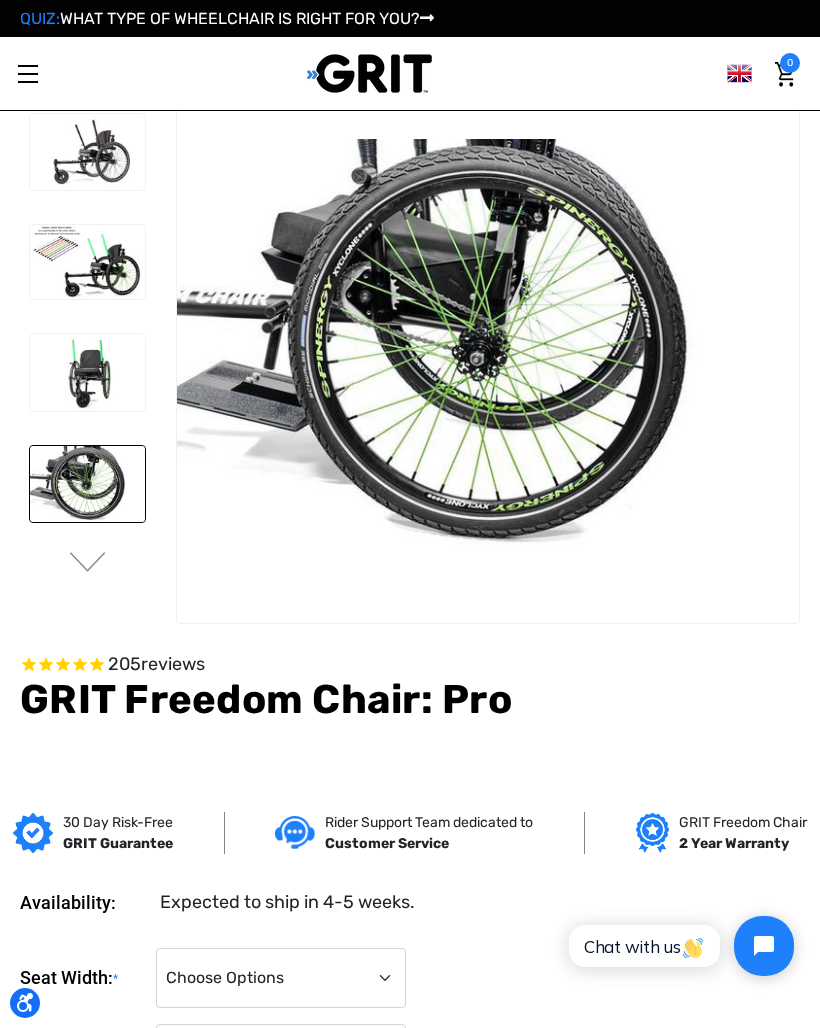 click at bounding box center [87, 372] 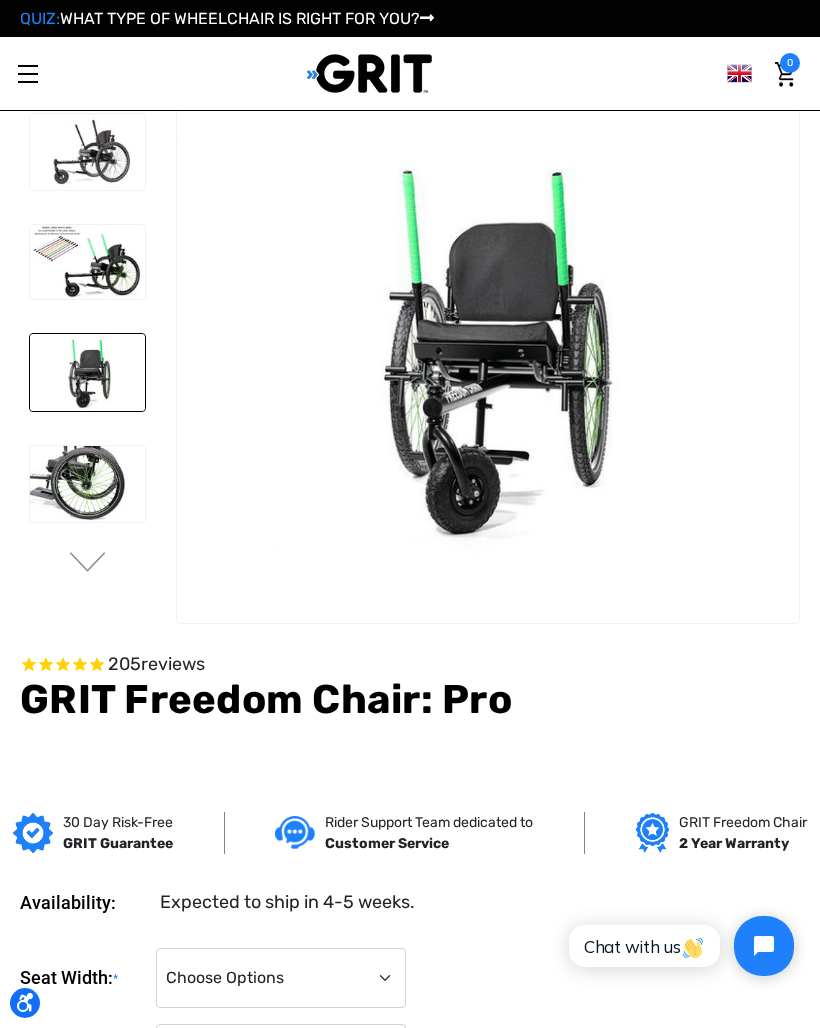 click at bounding box center [87, 262] 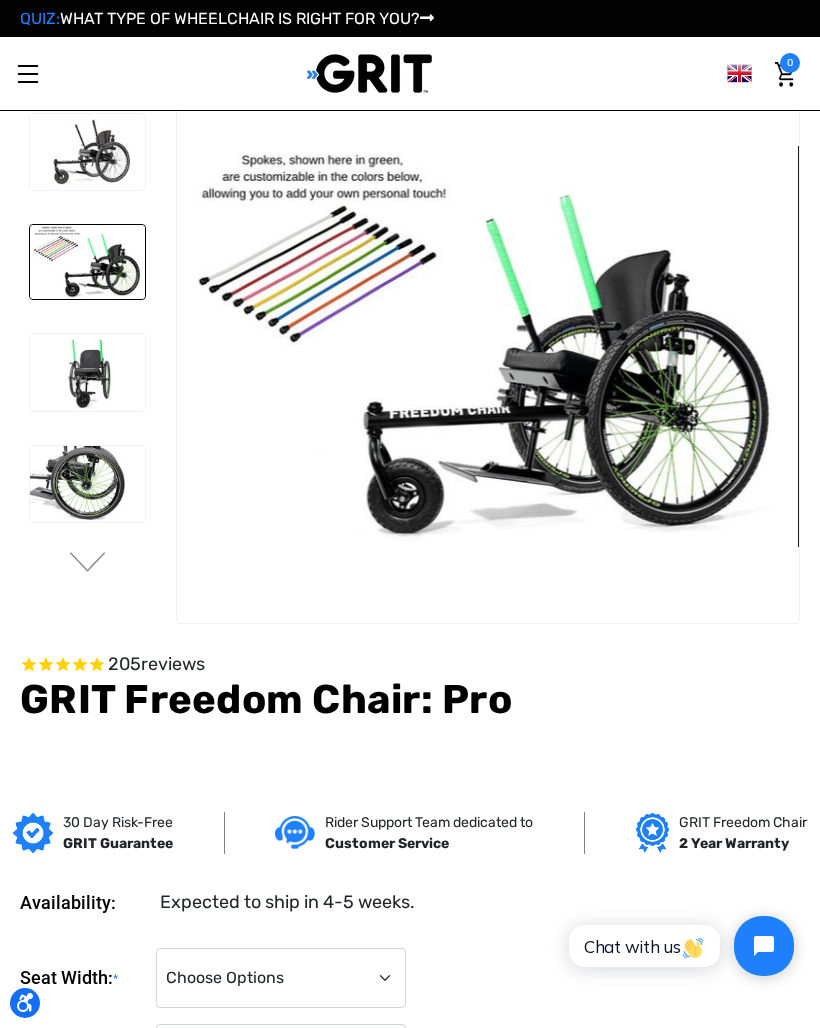 click at bounding box center [87, 262] 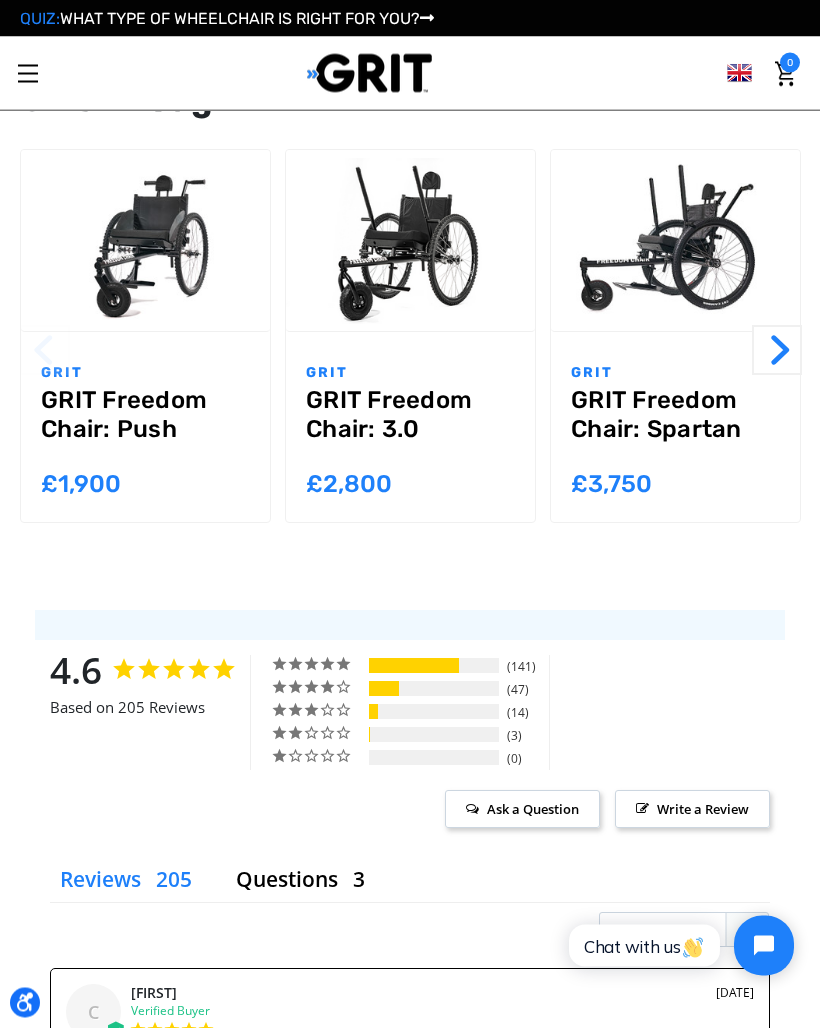 scroll, scrollTop: 2363, scrollLeft: 0, axis: vertical 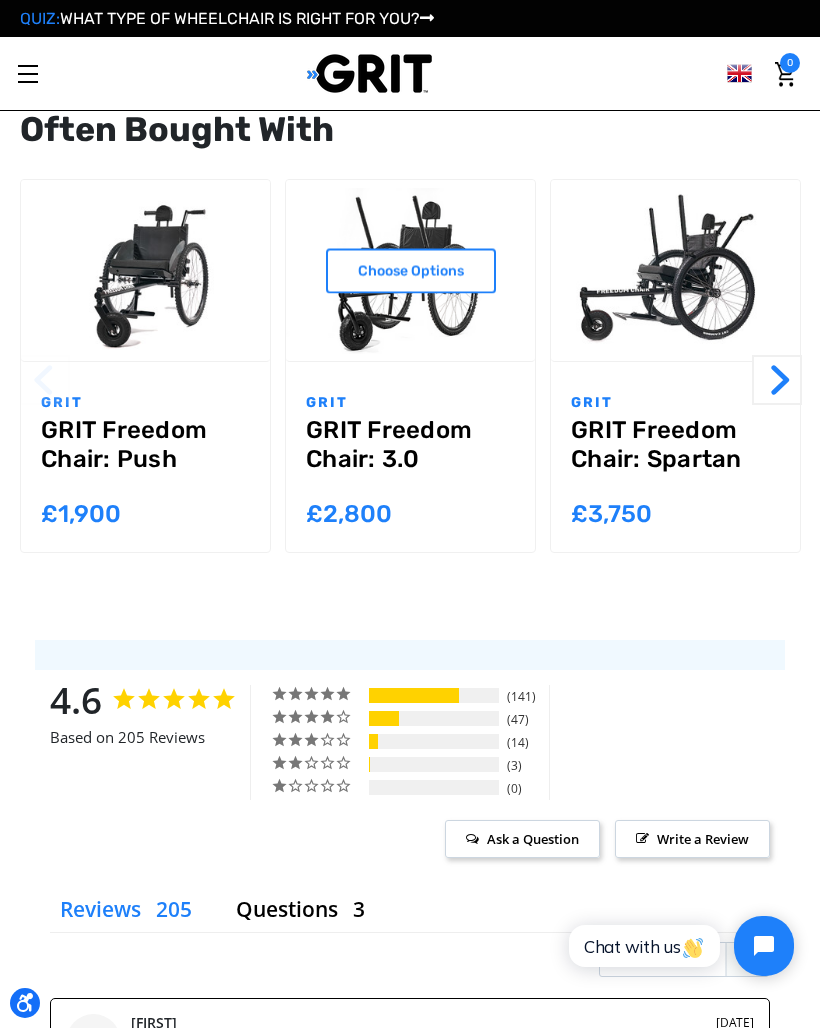 click on "GRIT Freedom Chair: 3.0" at bounding box center [410, 452] 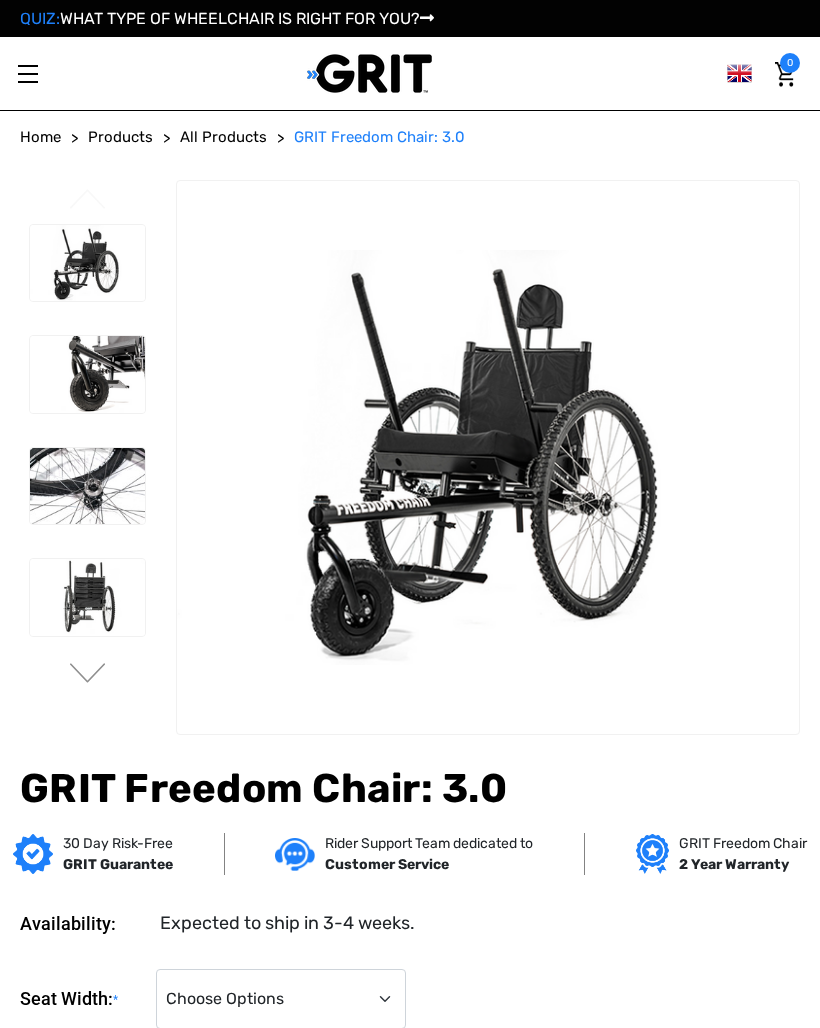 scroll, scrollTop: 0, scrollLeft: 0, axis: both 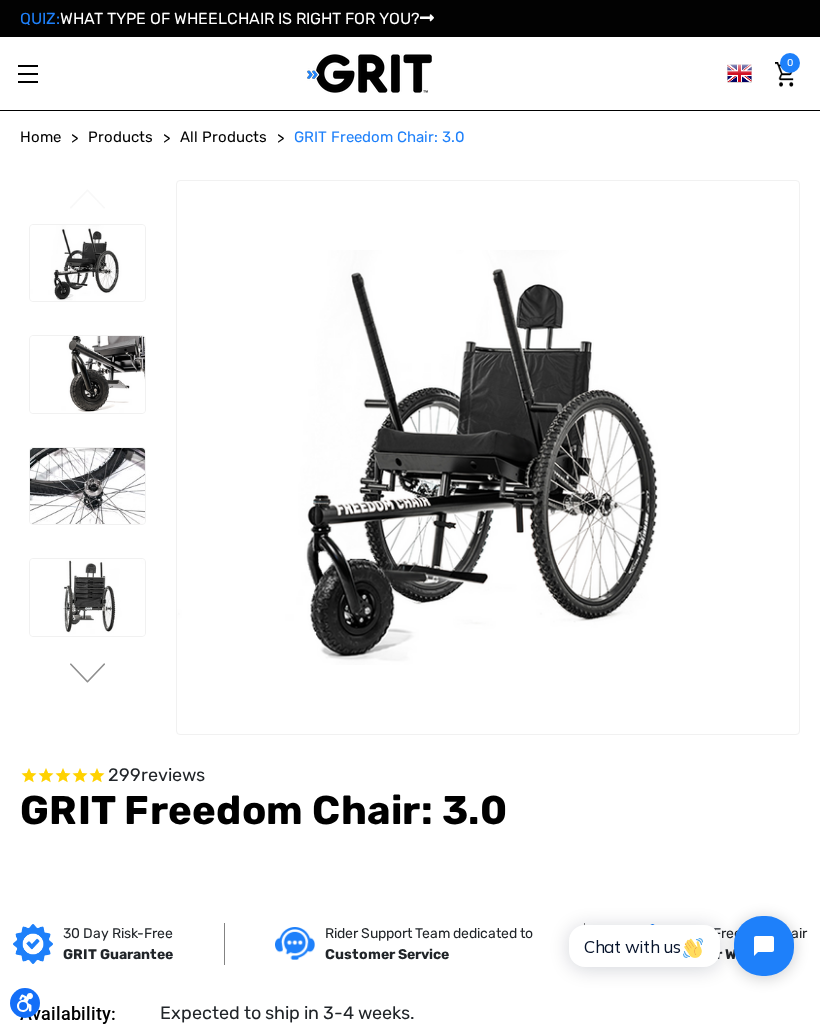 click at bounding box center (87, 374) 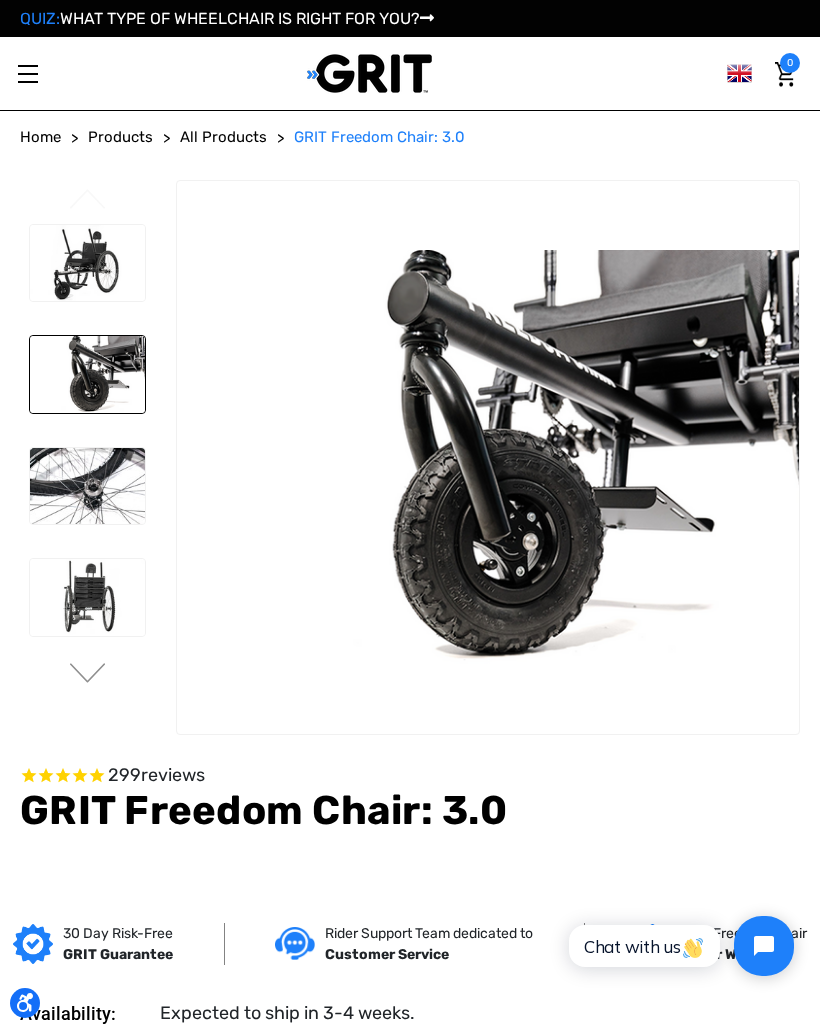 click at bounding box center (87, 486) 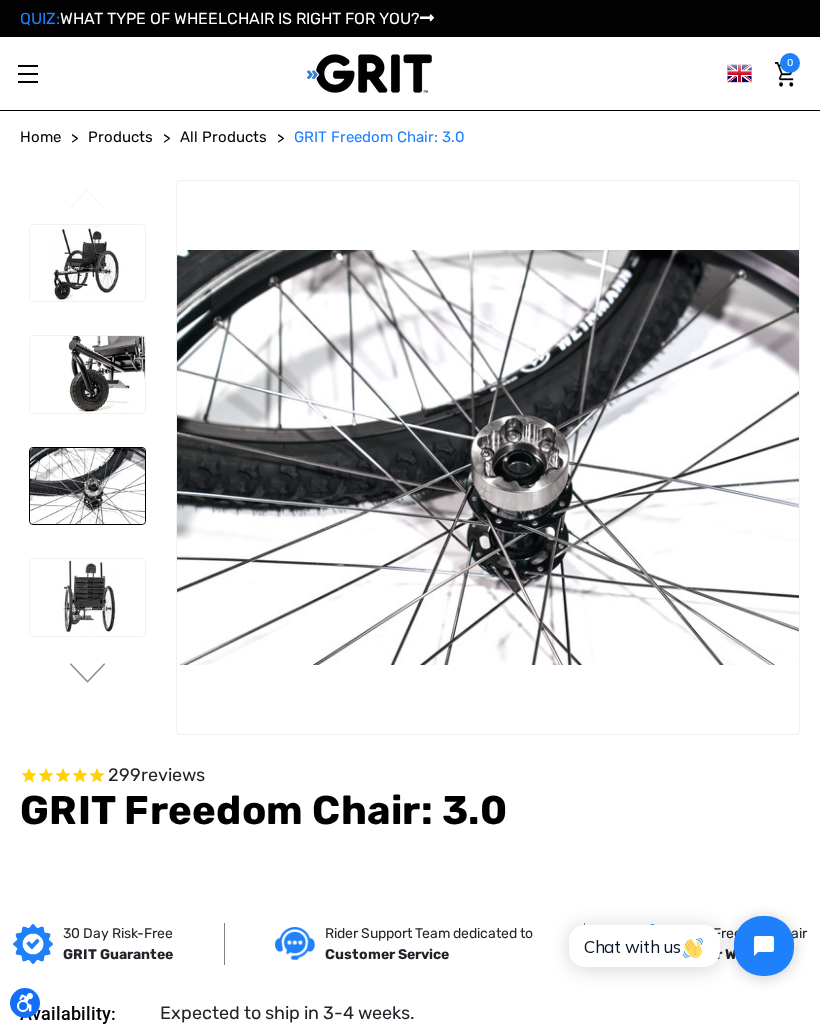 click at bounding box center [87, 597] 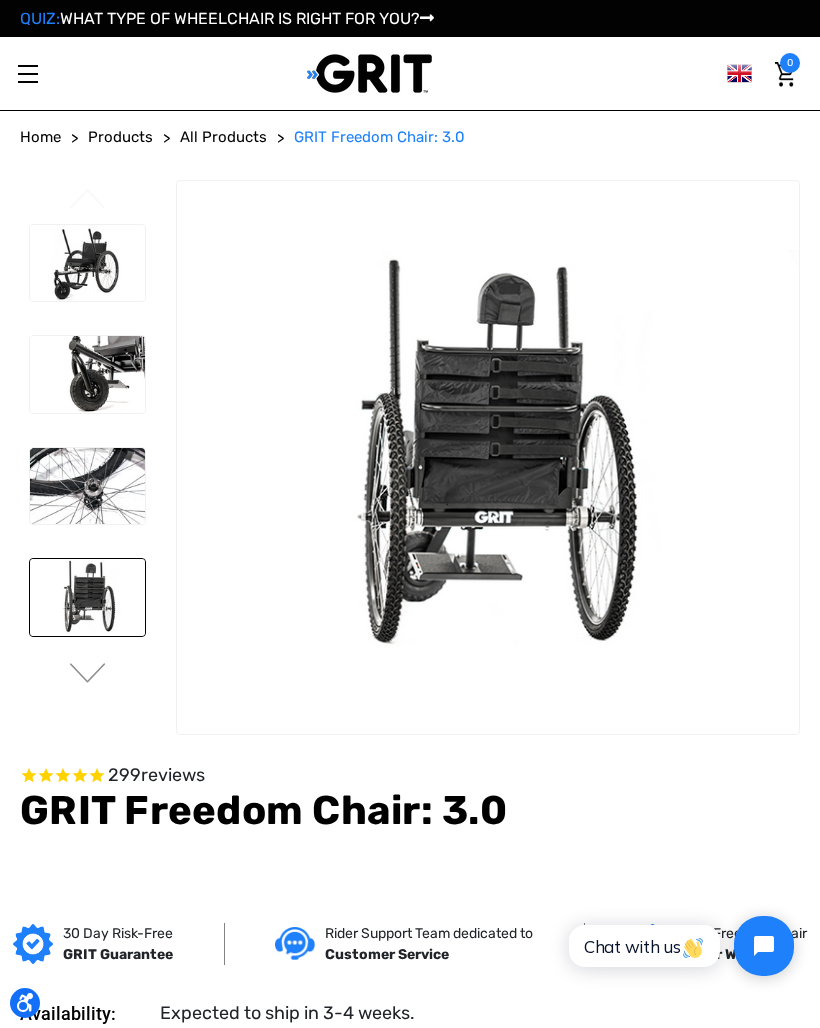 click at bounding box center (87, 263) 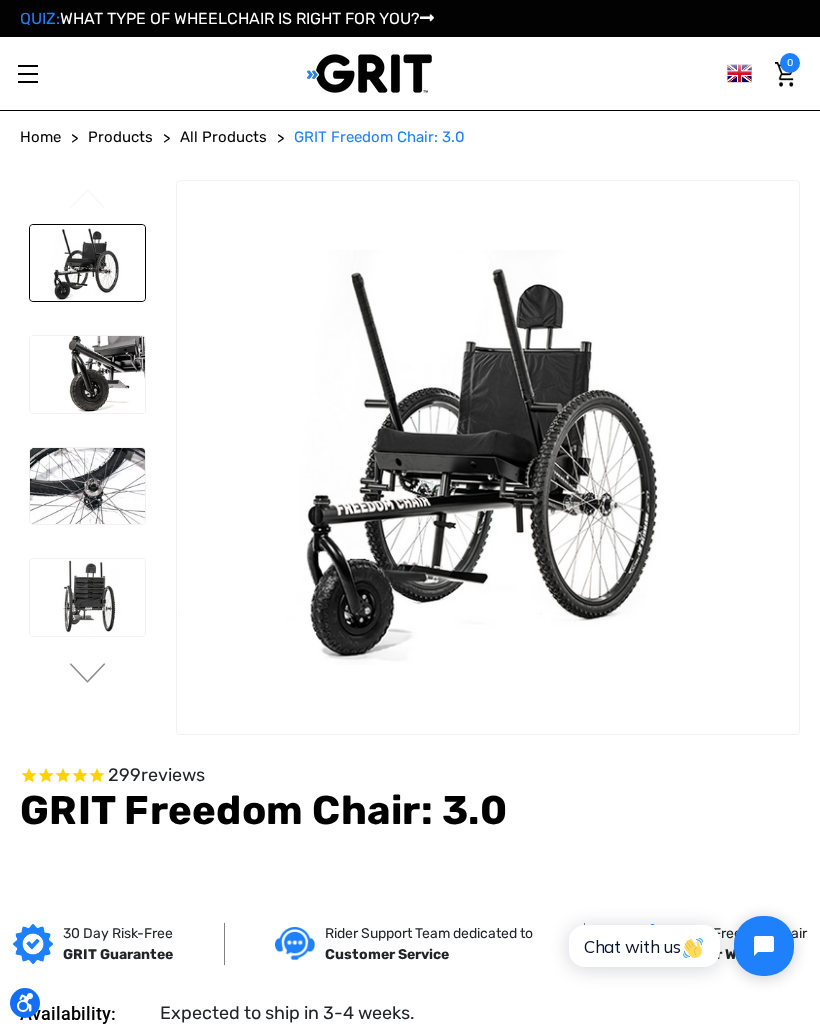 click at bounding box center (87, 374) 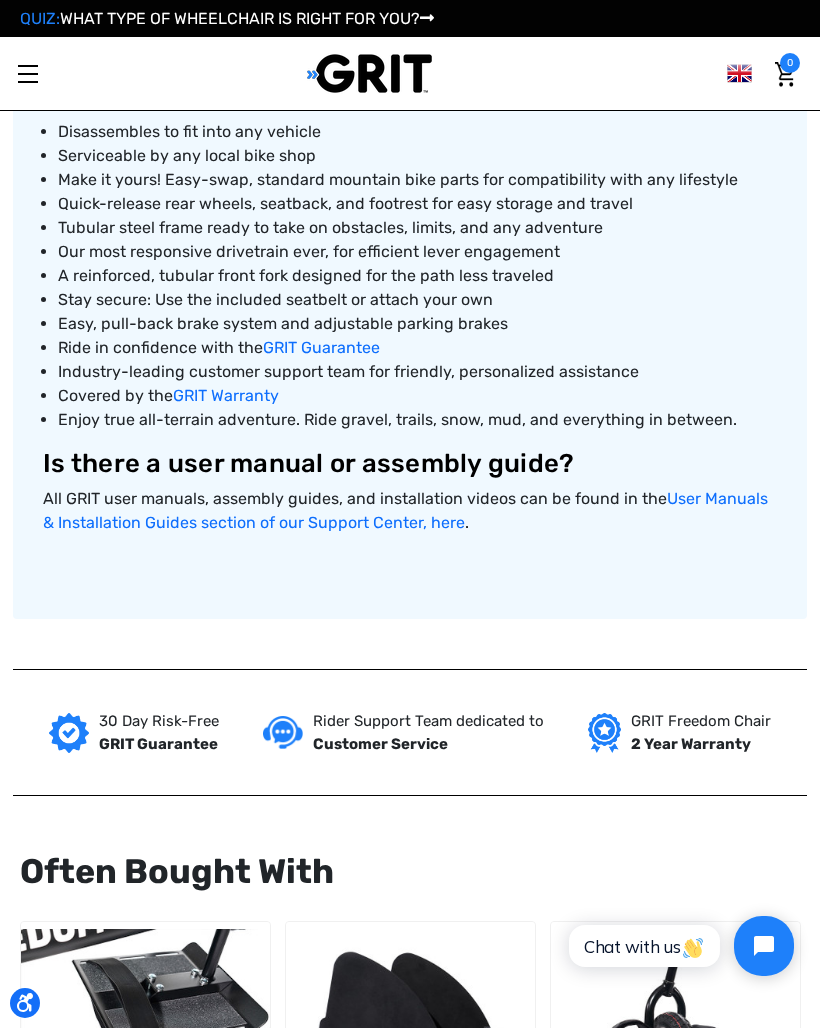 scroll, scrollTop: 1417, scrollLeft: 0, axis: vertical 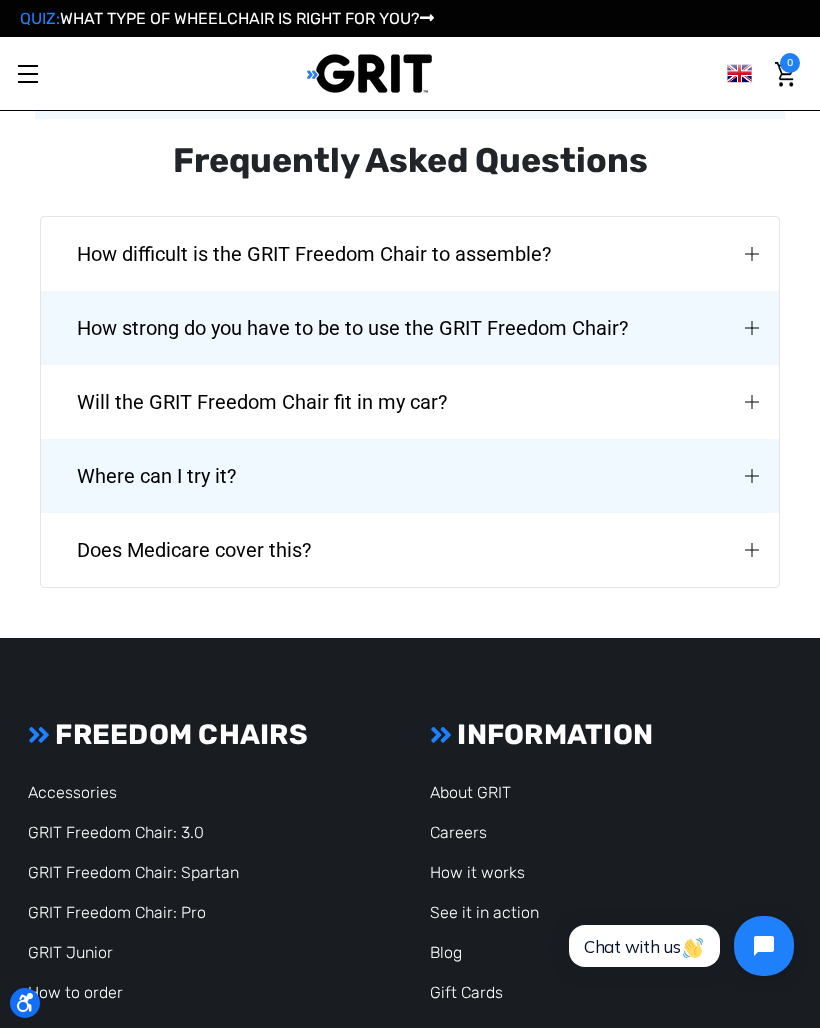 click on "How strong do you have to be to use the GRIT Freedom Chair?" at bounding box center [352, 328] 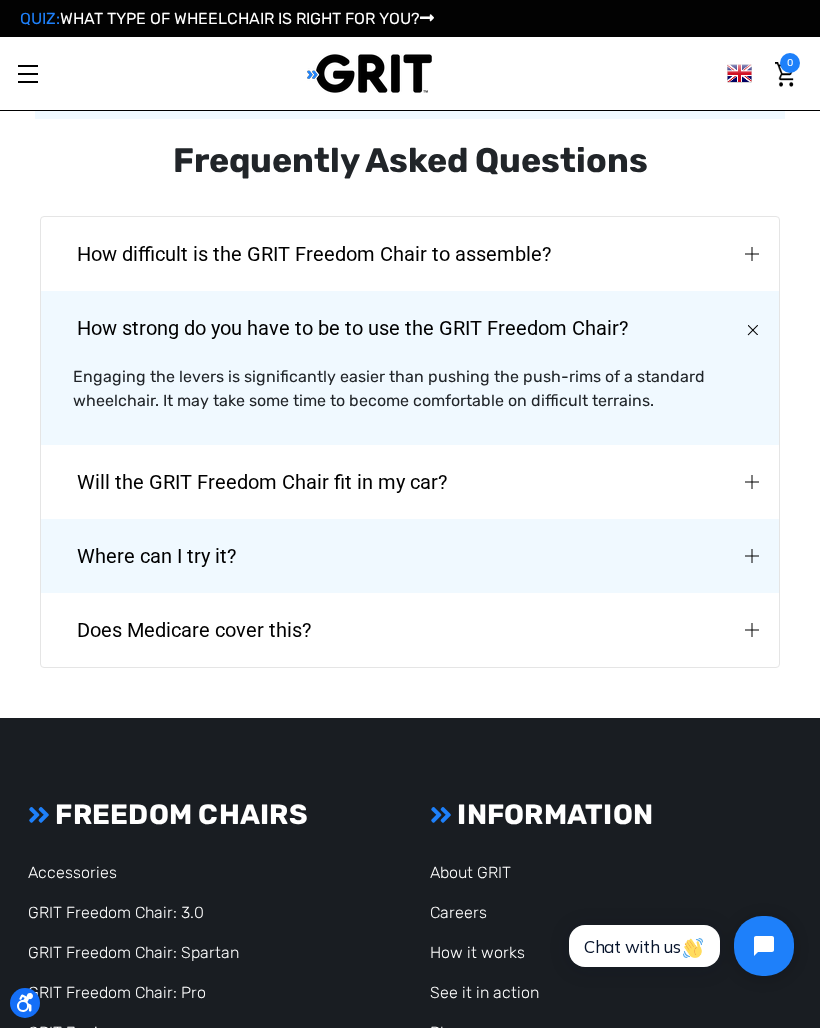 click on "How difficult is the GRIT Freedom Chair to assemble?" at bounding box center (314, 254) 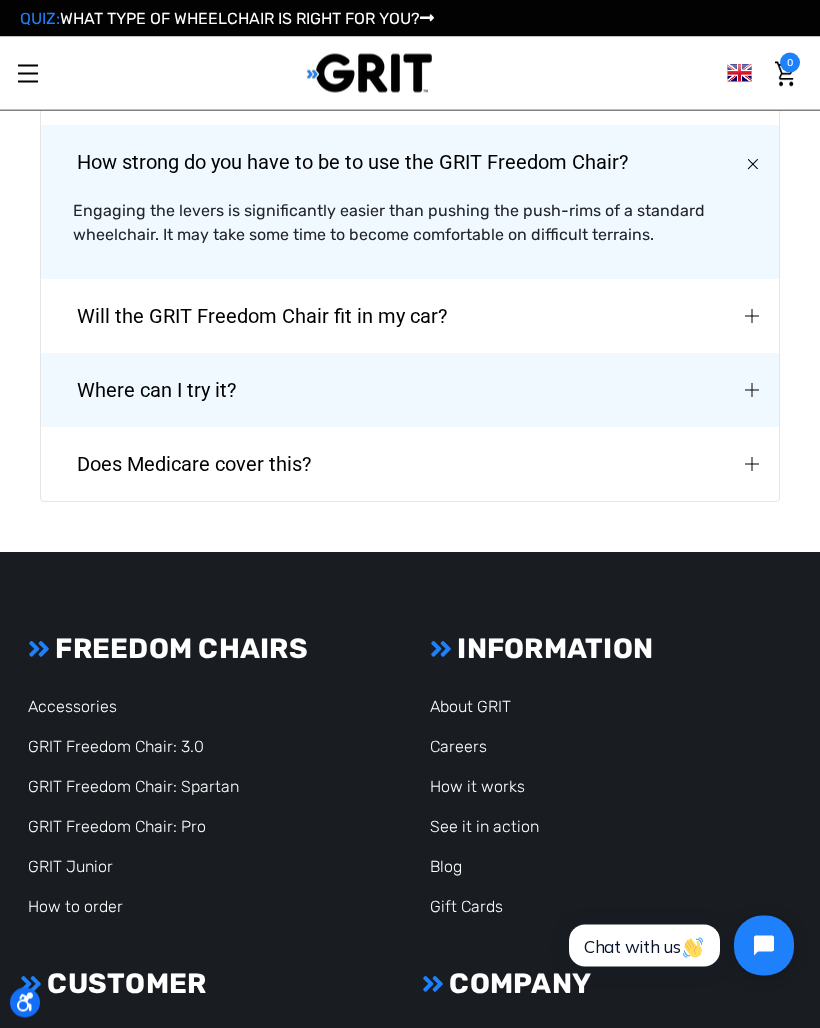 scroll, scrollTop: 5107, scrollLeft: 0, axis: vertical 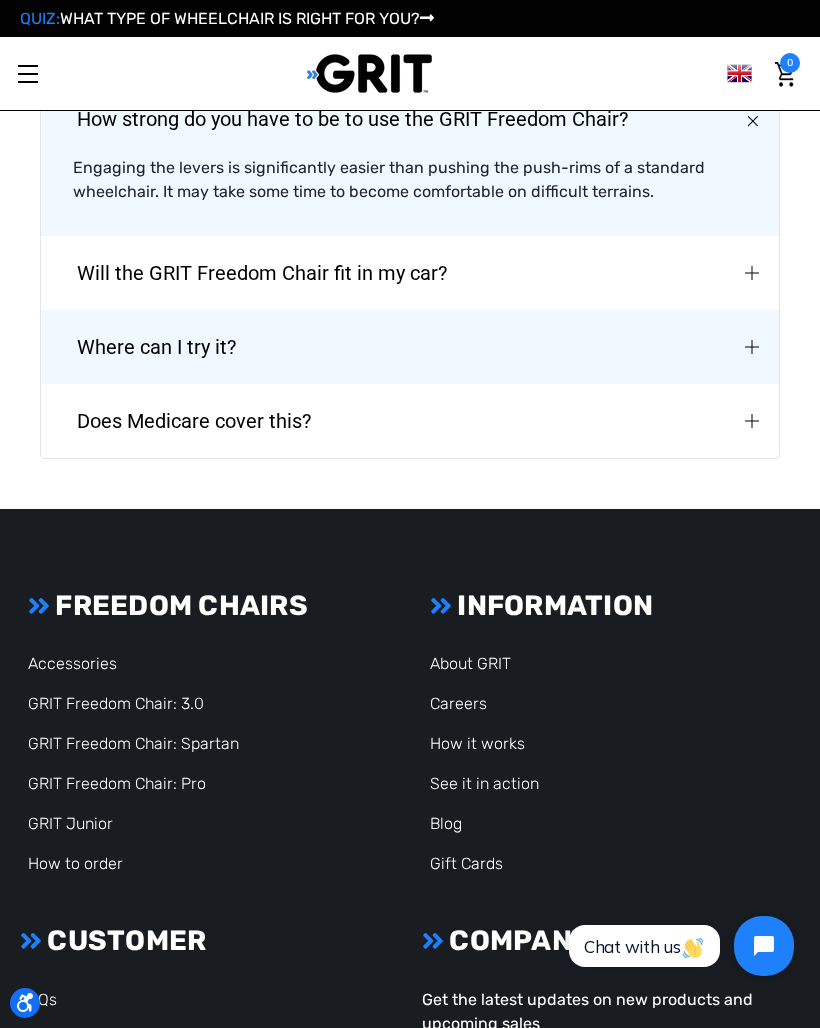 click on "Will the GRIT Freedom Chair fit in my car?" at bounding box center [262, 273] 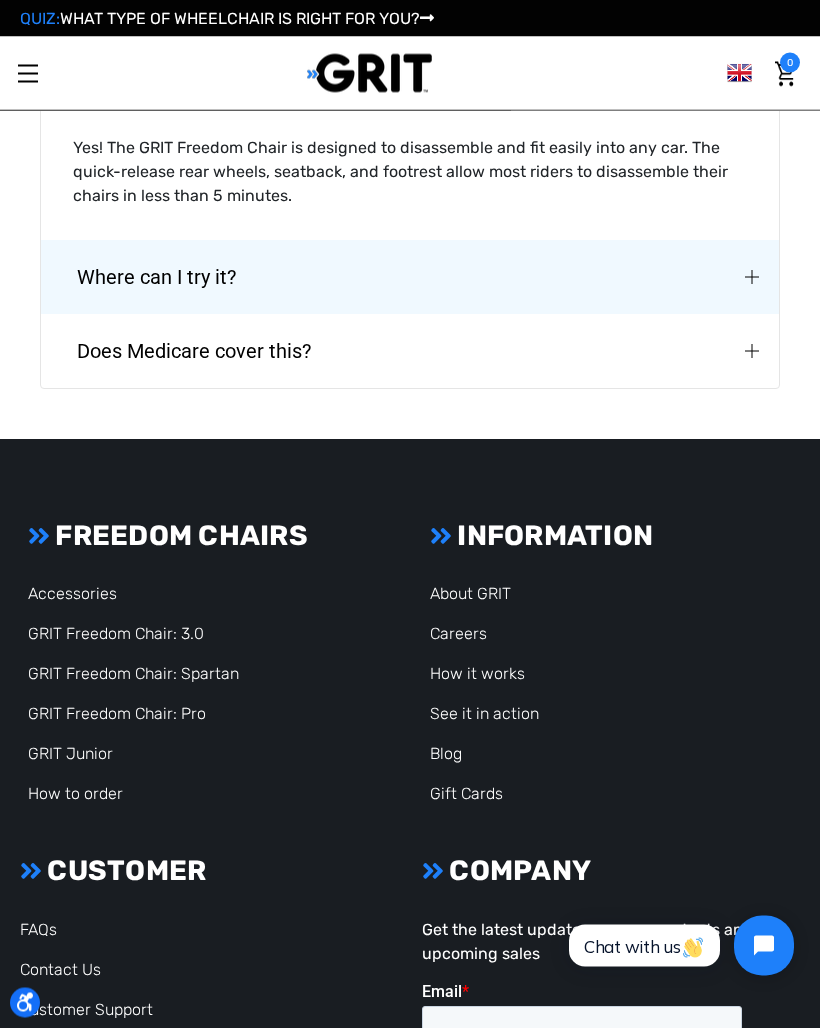 click on "Where can I try it?" at bounding box center (156, 278) 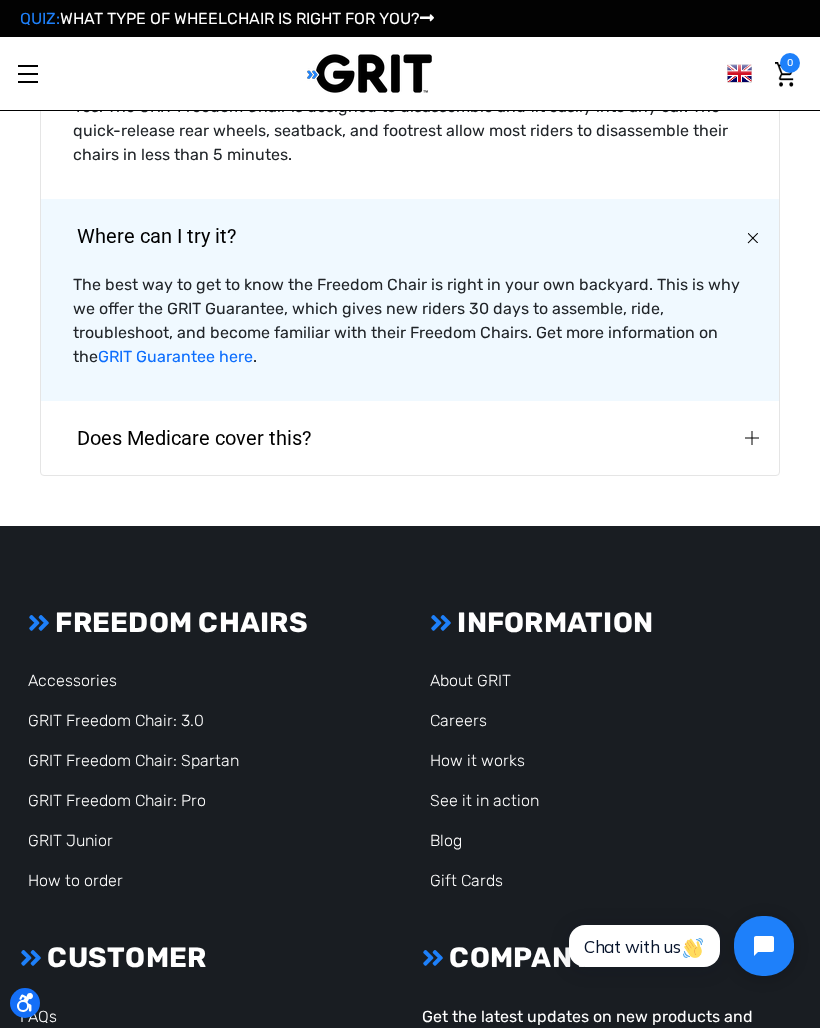 scroll, scrollTop: 5321, scrollLeft: 0, axis: vertical 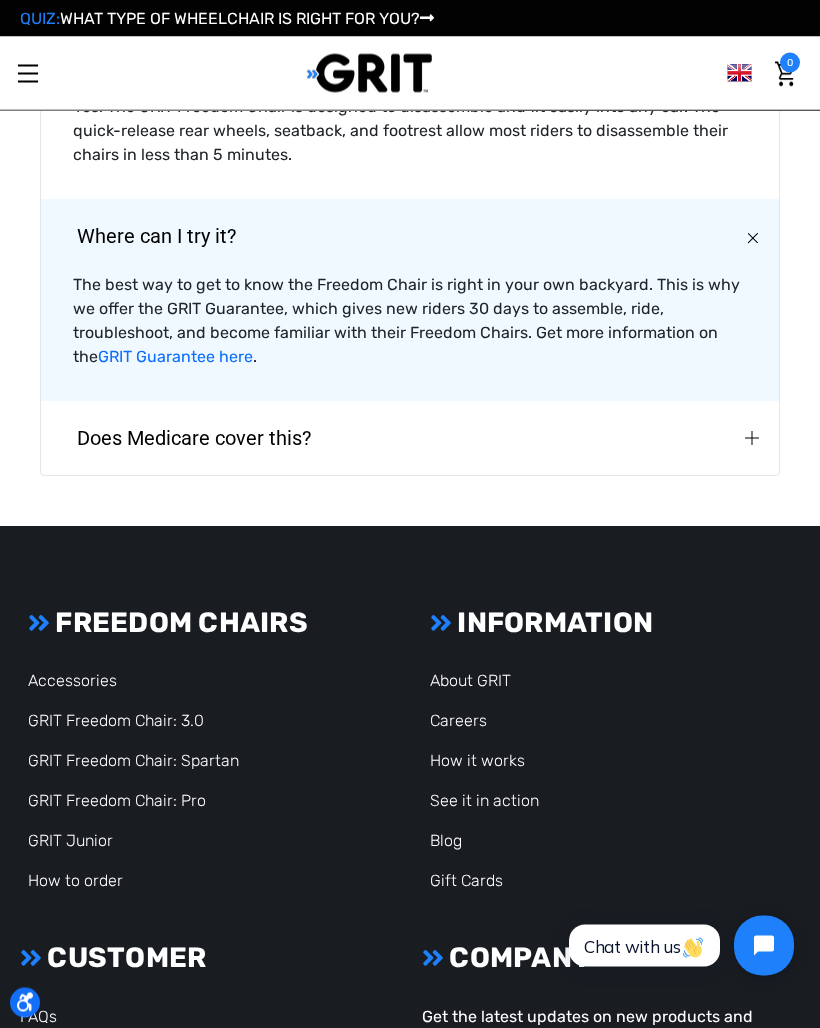 click on "Does Medicare cover this?" at bounding box center [194, 439] 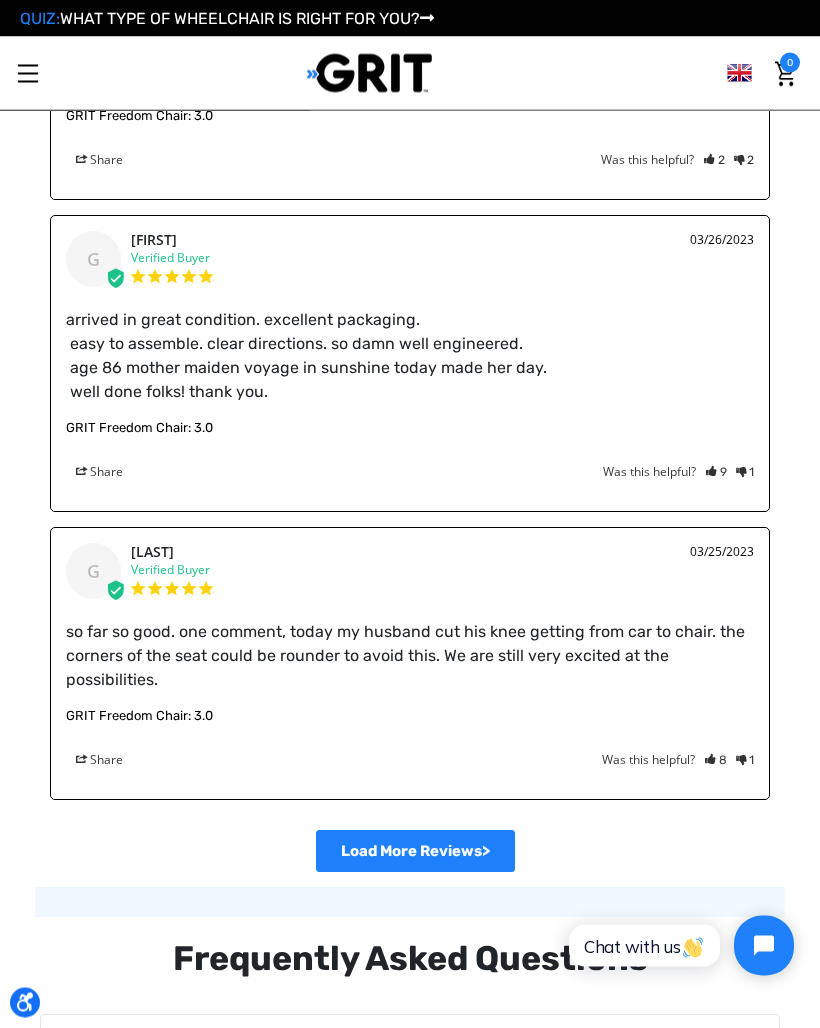 scroll, scrollTop: 3965, scrollLeft: 0, axis: vertical 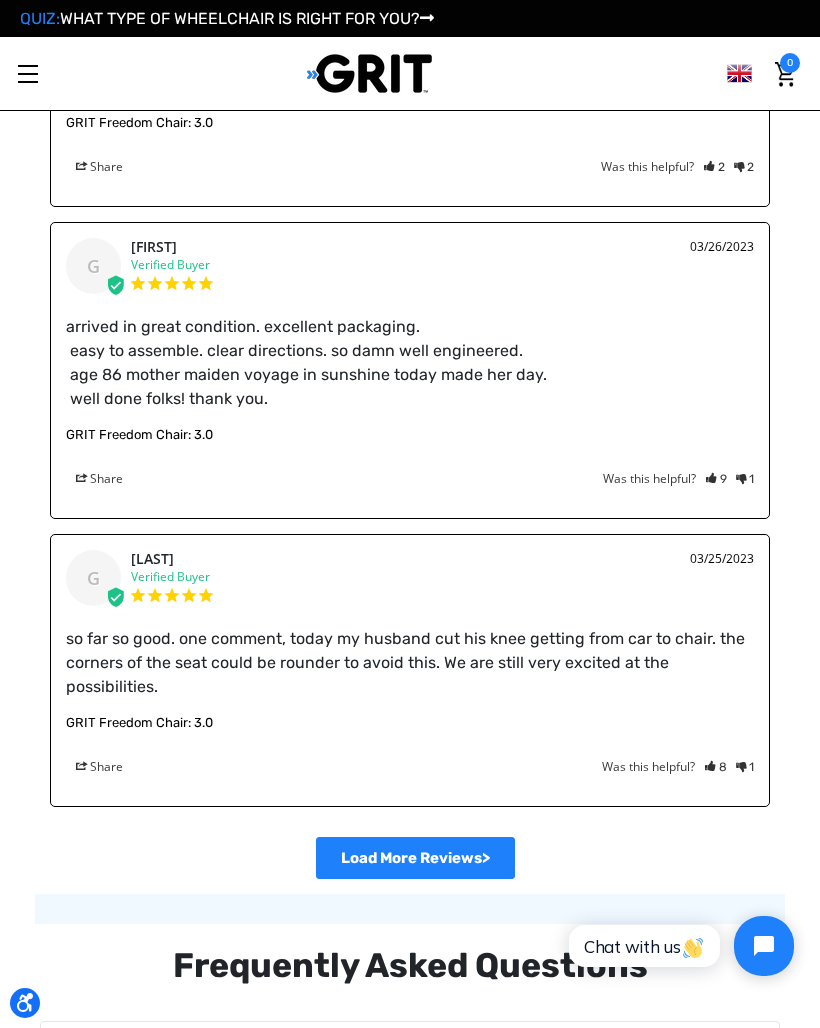 click on "Toggle menu" at bounding box center (27, 73) 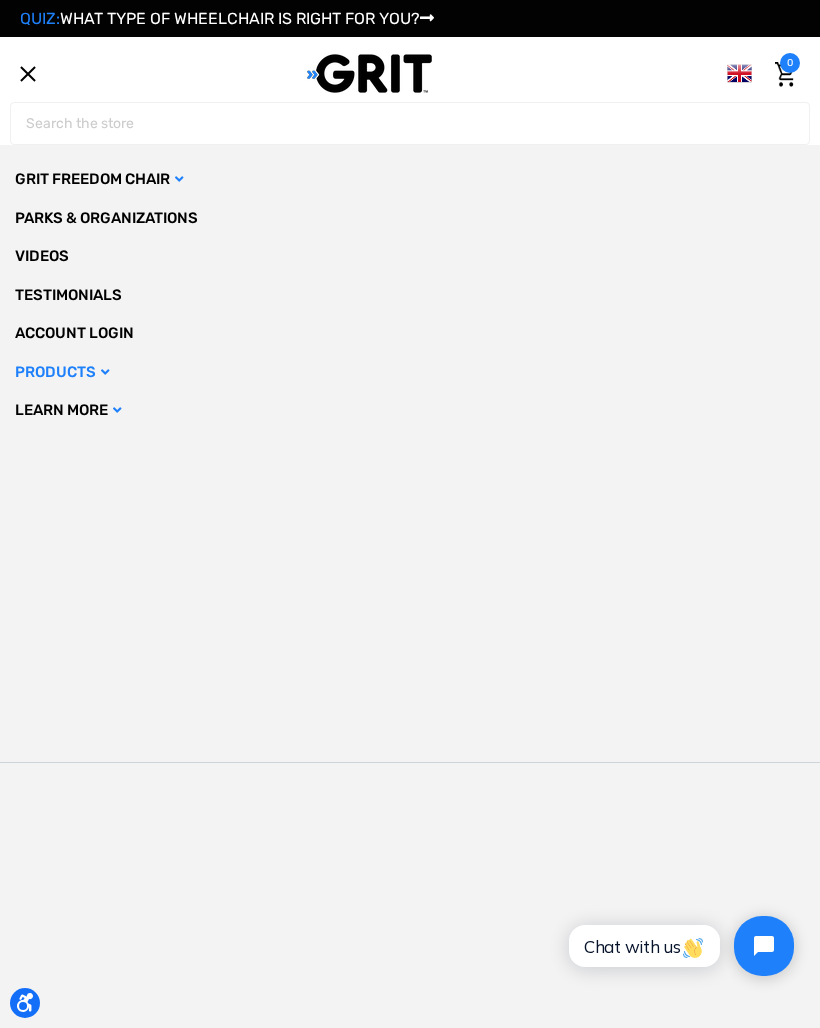 click on "Learn More" at bounding box center [410, 410] 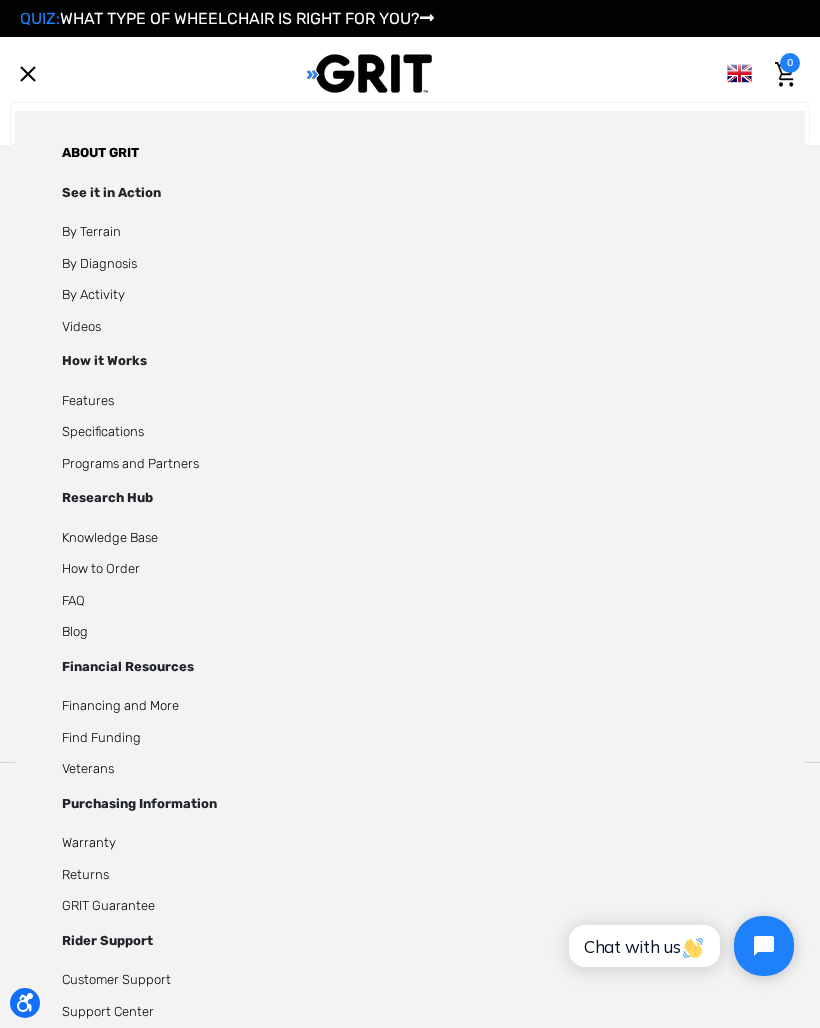 click on "By Terrain" at bounding box center [410, 232] 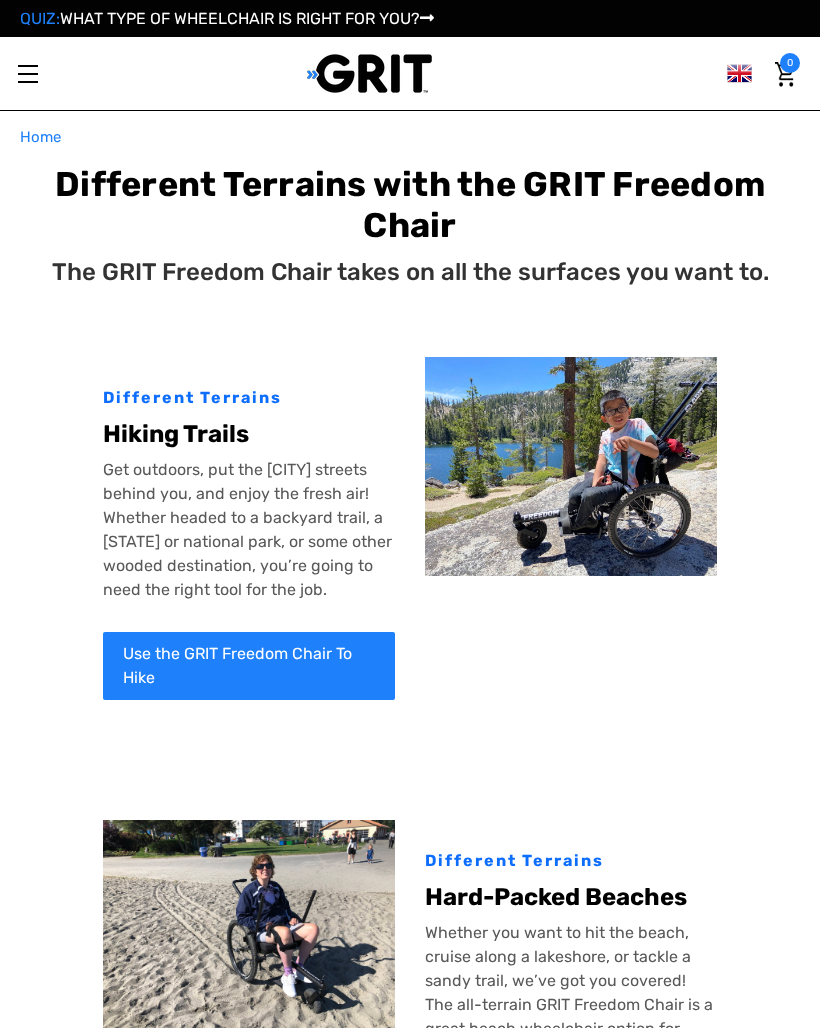 scroll, scrollTop: 0, scrollLeft: 0, axis: both 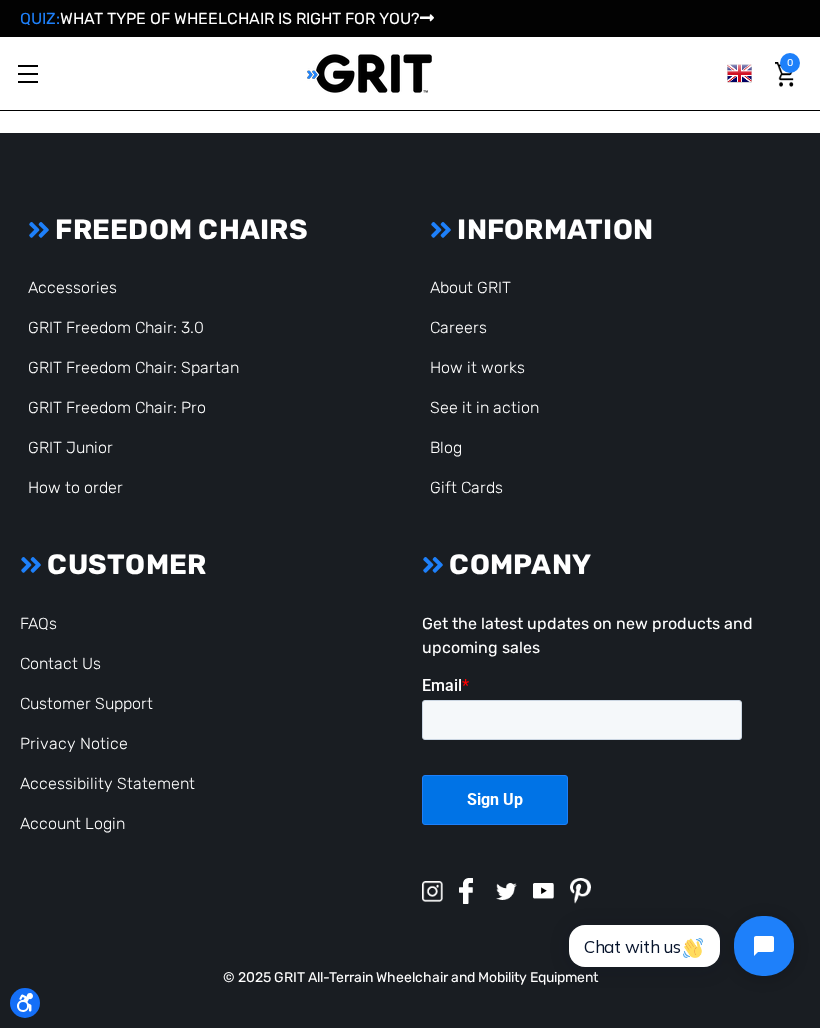 click on "FAQs" at bounding box center [38, 623] 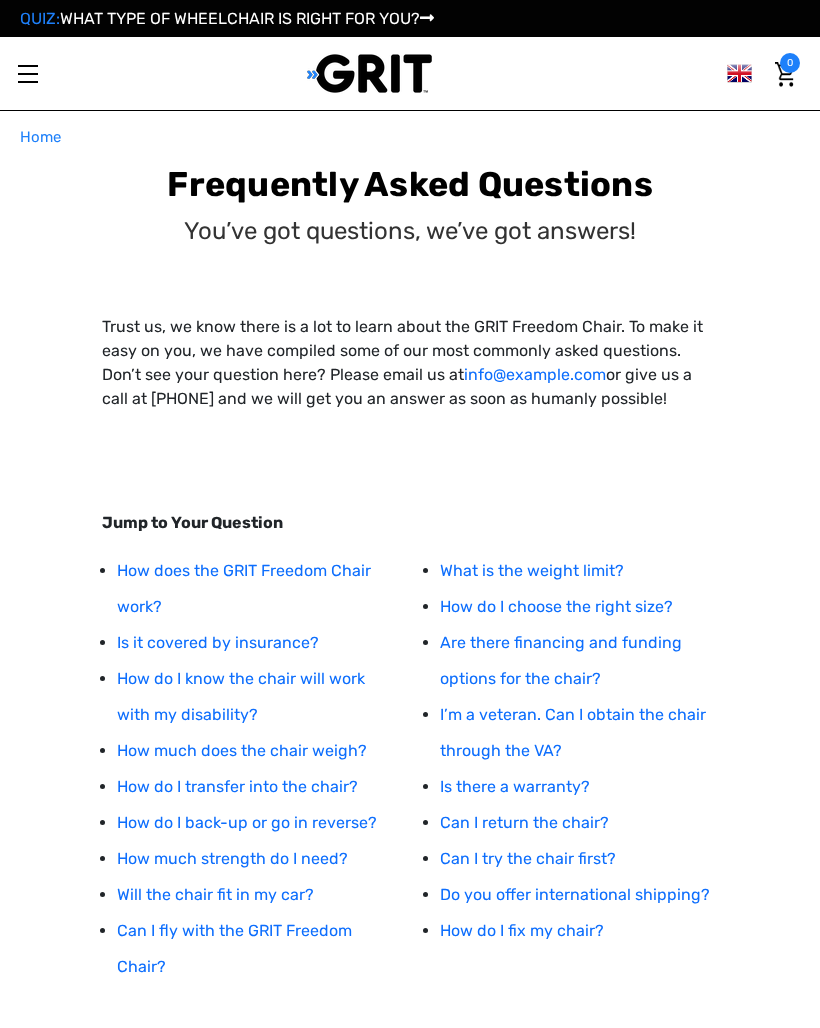scroll, scrollTop: 0, scrollLeft: 0, axis: both 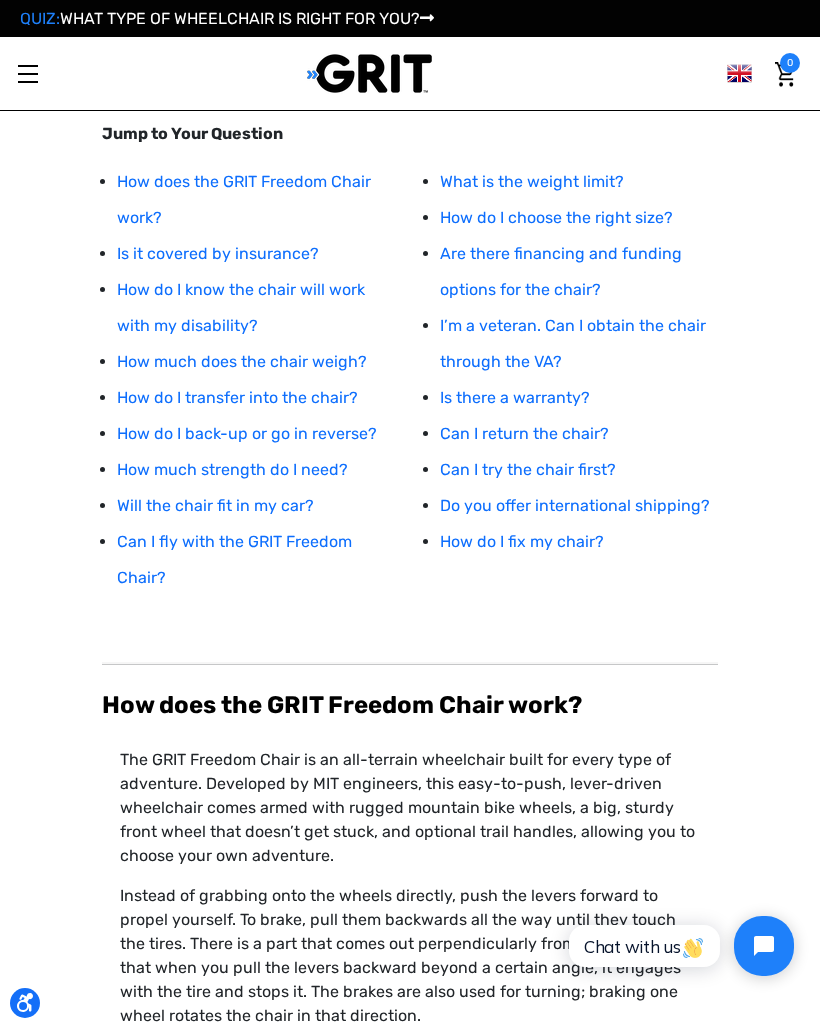 click on "How does the GRIT Freedom Chair work?
Is it covered by insurance?
How do I know the chair will work with my disability?
How much does the chair weigh?
How do I transfer into the chair?
How do I back-up or go in reverse?
How much strength do I need?
Will the chair fit in my car?
Can I fly with the GRIT Freedom Chair?" at bounding box center (248, 380) 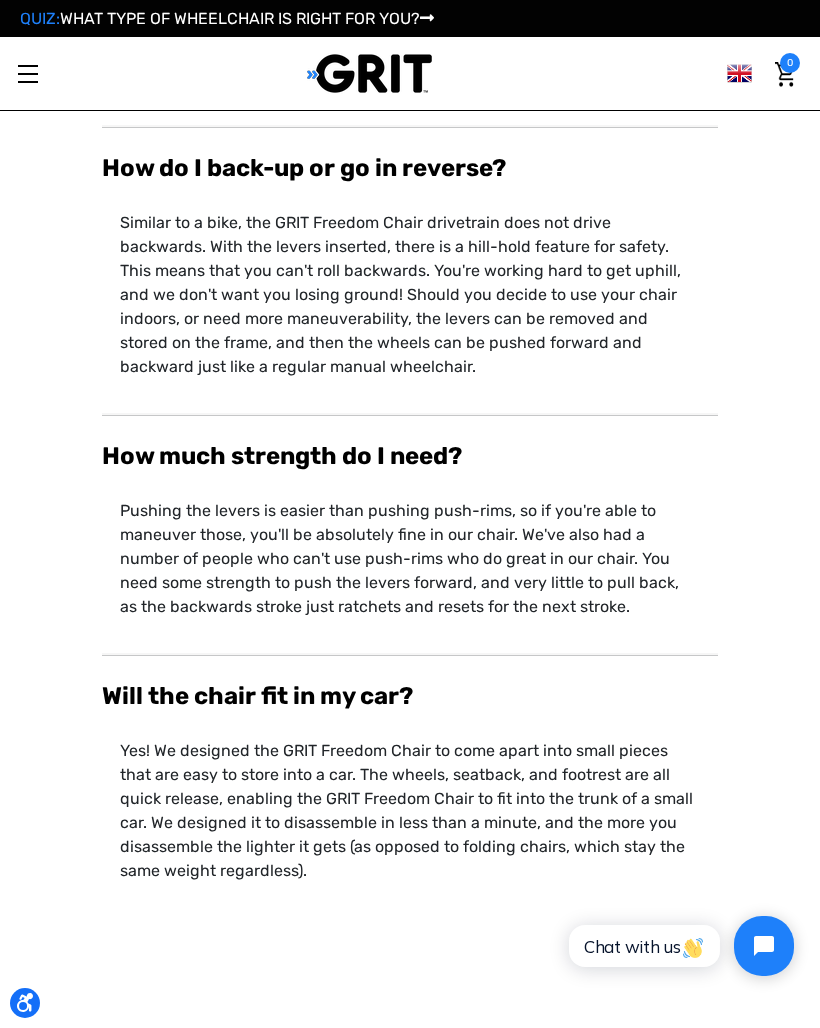 scroll, scrollTop: 3088, scrollLeft: 0, axis: vertical 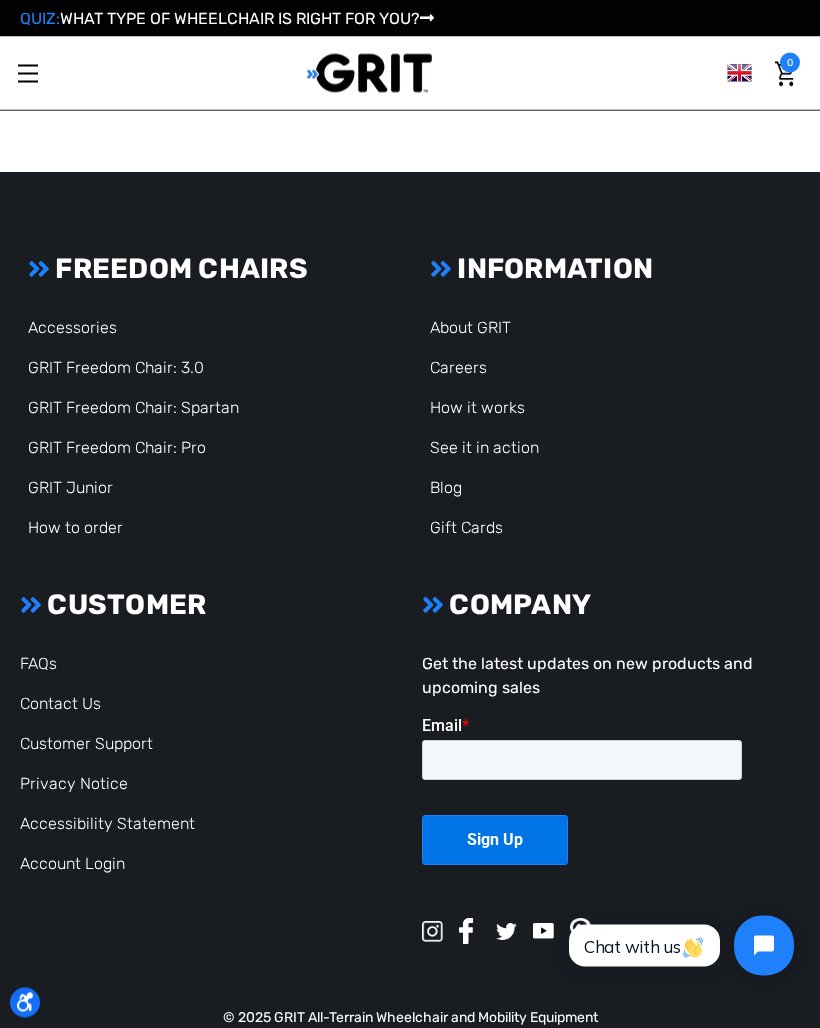 click on "GRIT Freedom Chair: 3.0" at bounding box center [116, 368] 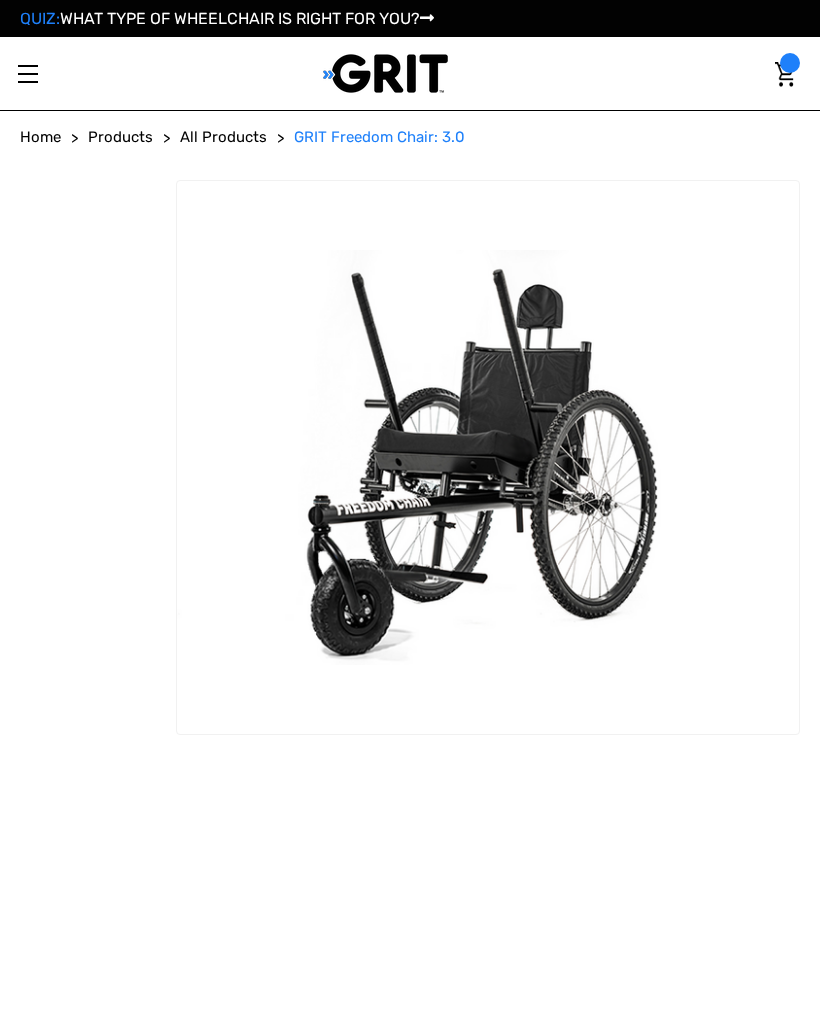 scroll, scrollTop: 0, scrollLeft: 0, axis: both 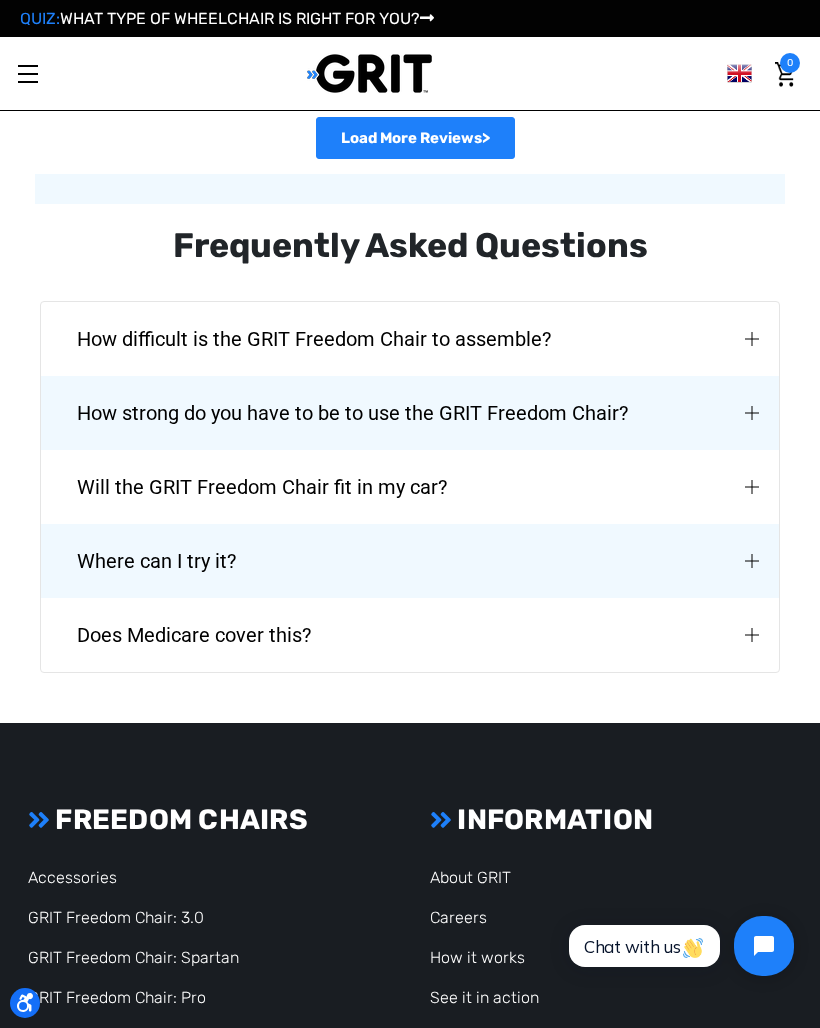 click on "How strong do you have to be to use the GRIT Freedom Chair?" at bounding box center [352, 413] 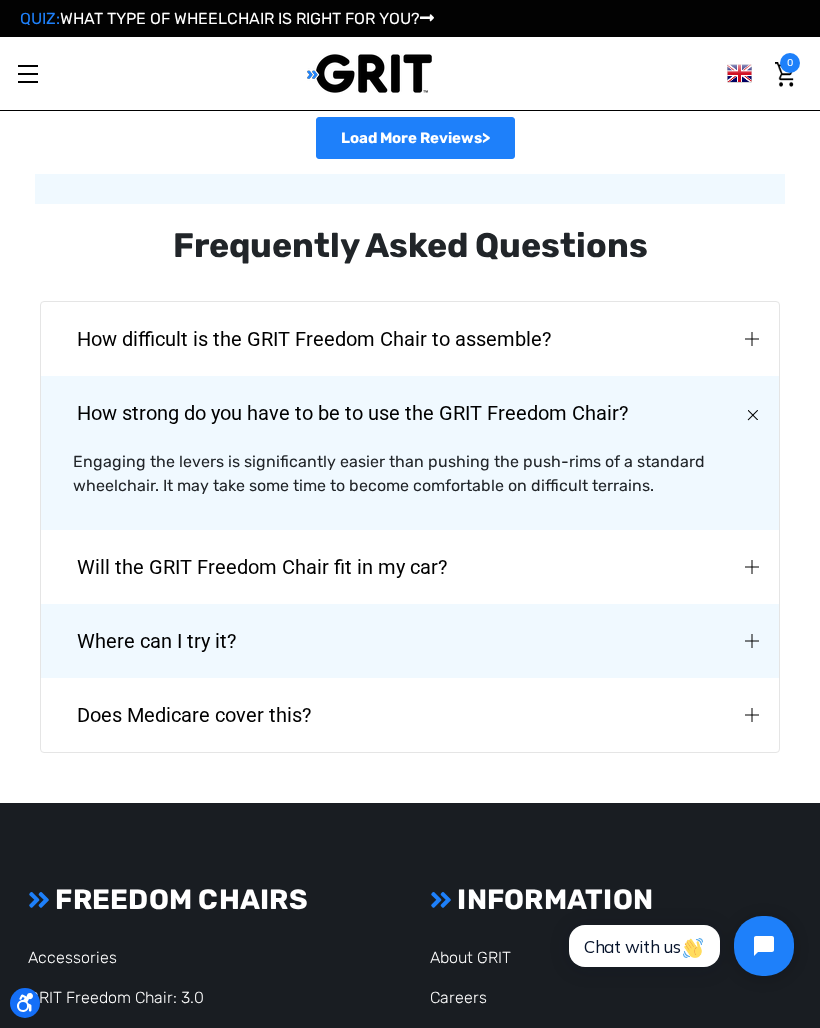 click on "How strong do you have to be to use the GRIT Freedom Chair?" at bounding box center (352, 413) 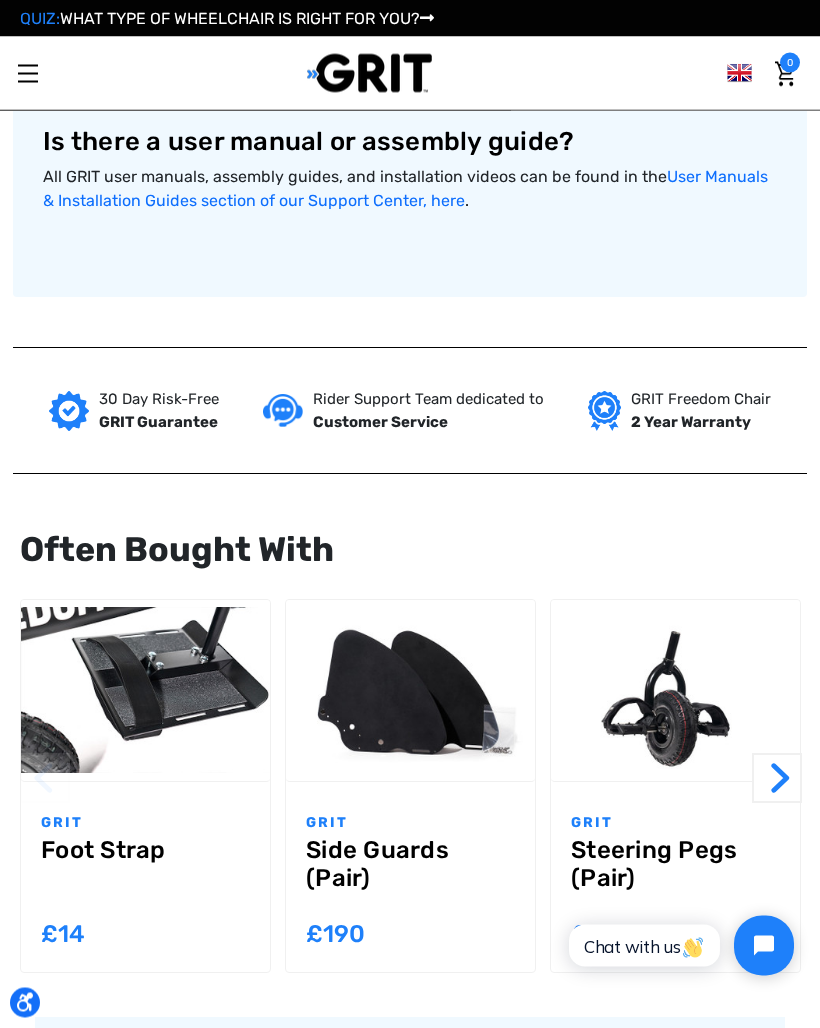 scroll, scrollTop: 1713, scrollLeft: 0, axis: vertical 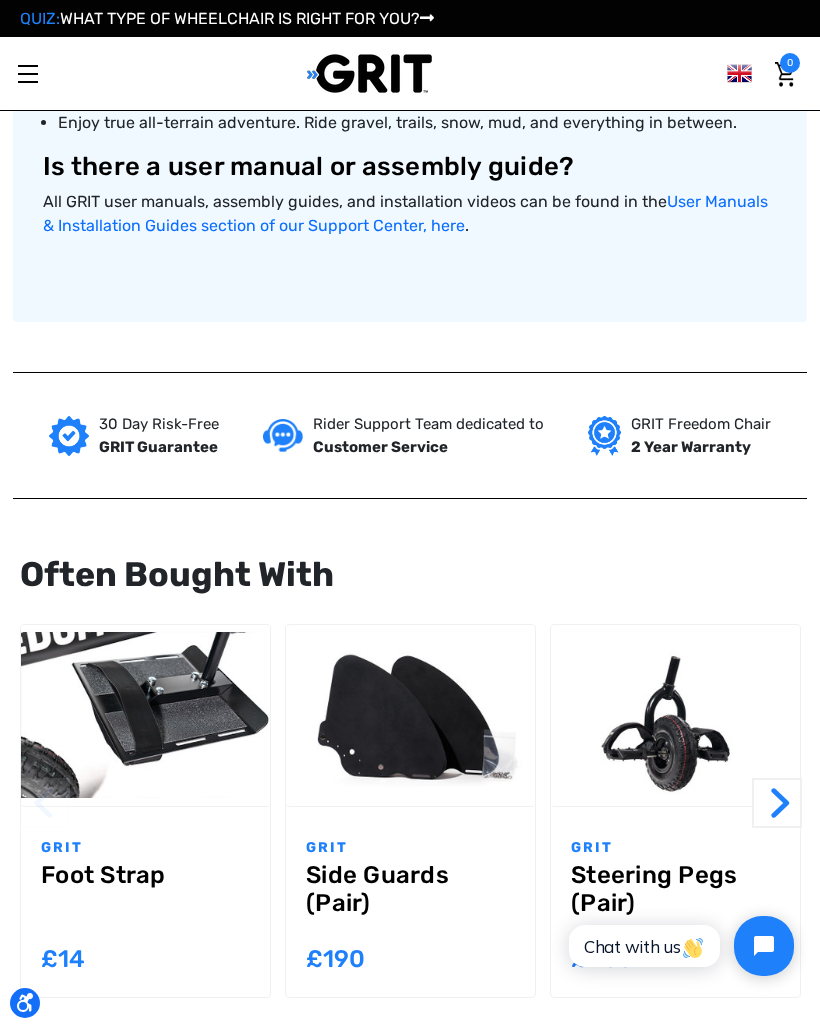 click on "QUIZ:  WHAT TYPE OF WHEELCHAIR IS RIGHT FOR YOU?" at bounding box center (227, 18) 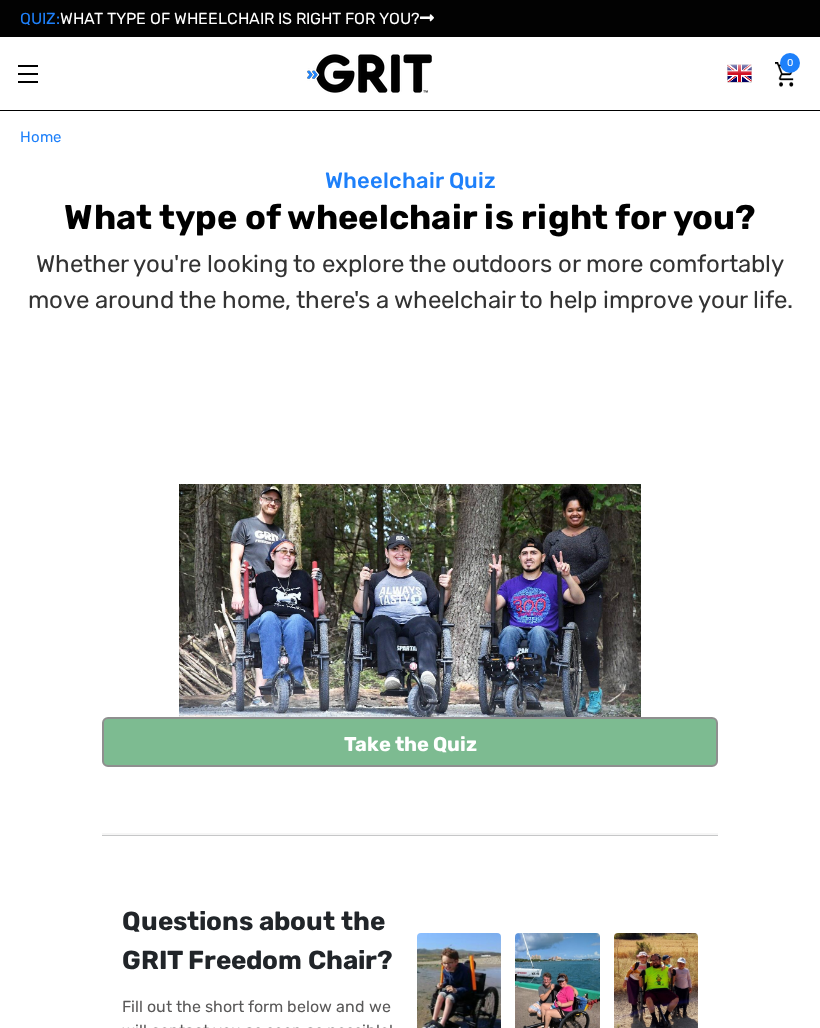 scroll, scrollTop: 0, scrollLeft: 0, axis: both 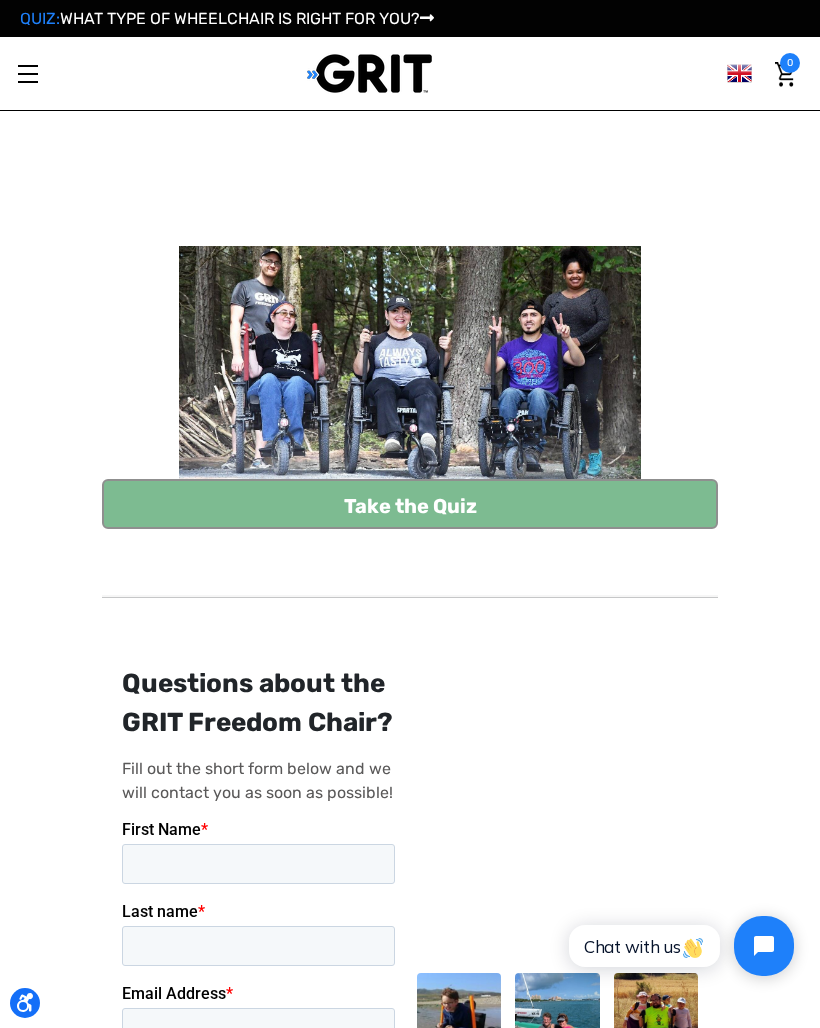 click on "Take the Quiz" at bounding box center [410, 504] 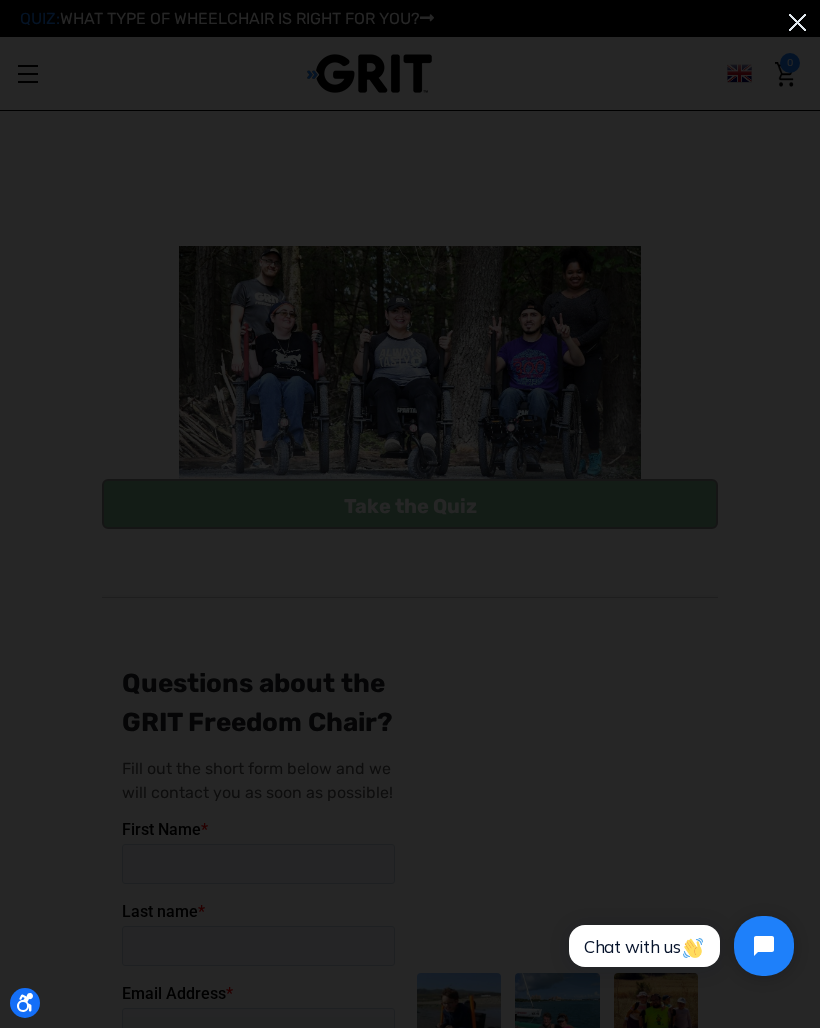click at bounding box center (797, 22) 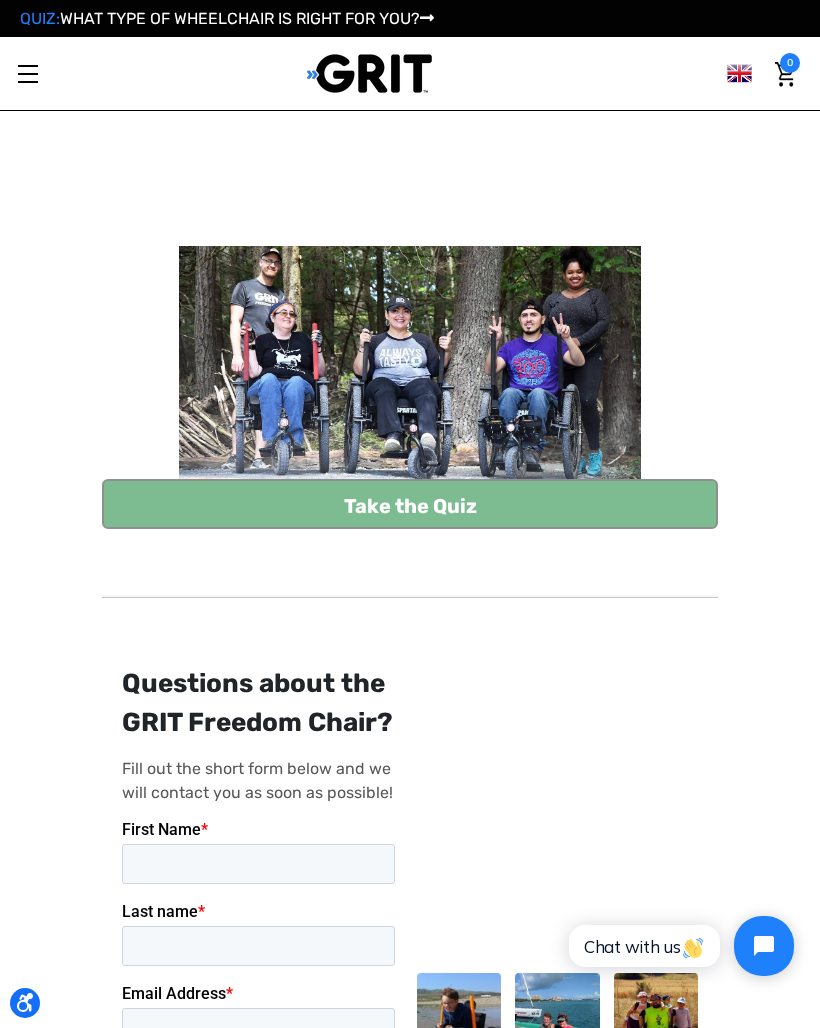 scroll, scrollTop: 0, scrollLeft: 0, axis: both 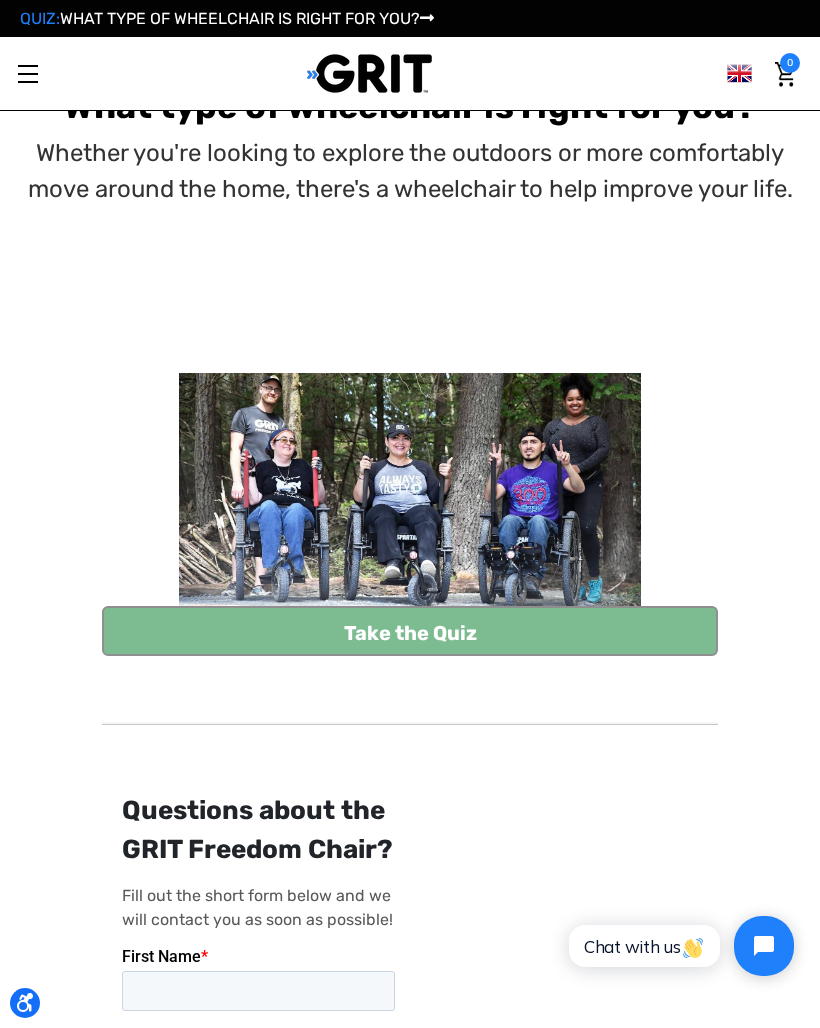 click on "Toggle menu" at bounding box center [27, 73] 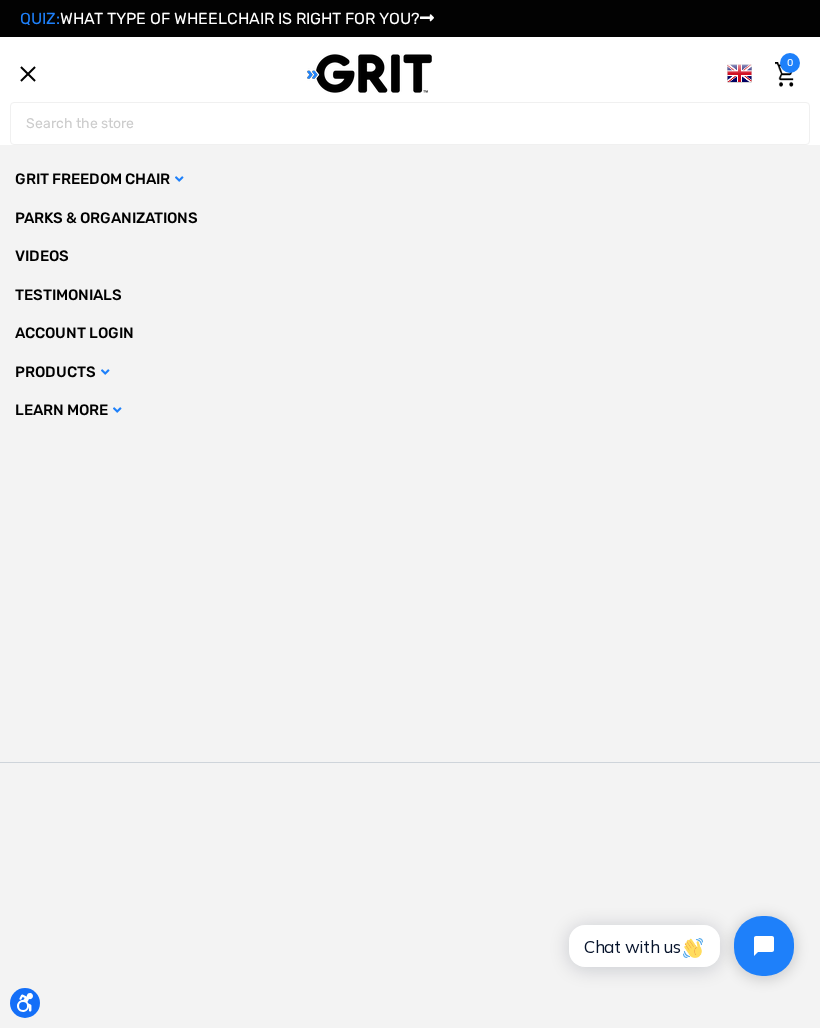 click on "GRIT Freedom Chair" at bounding box center (410, 179) 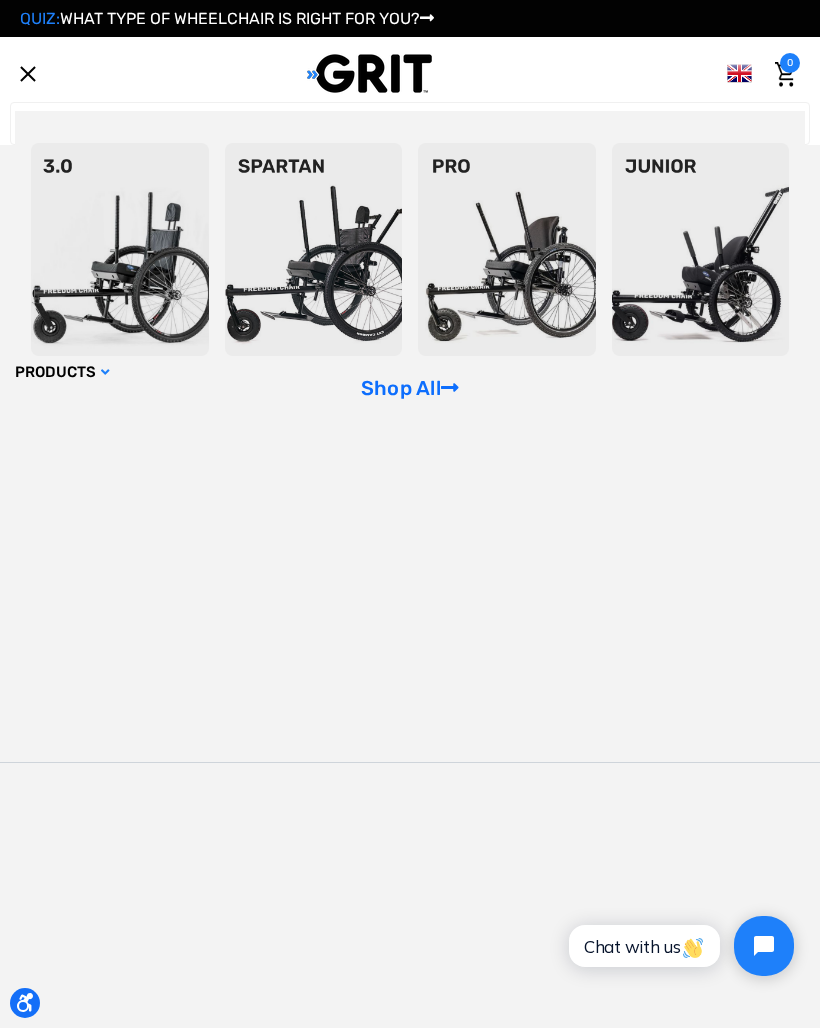 click on "Shop All" at bounding box center (410, 388) 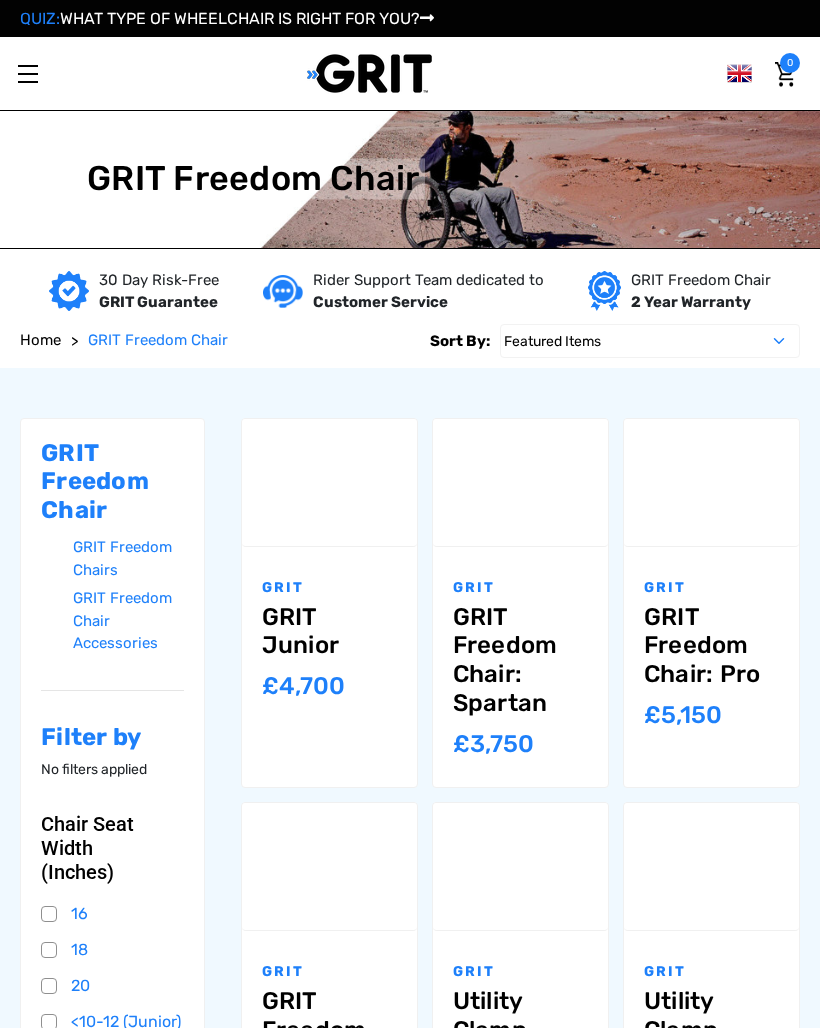 scroll, scrollTop: 0, scrollLeft: 0, axis: both 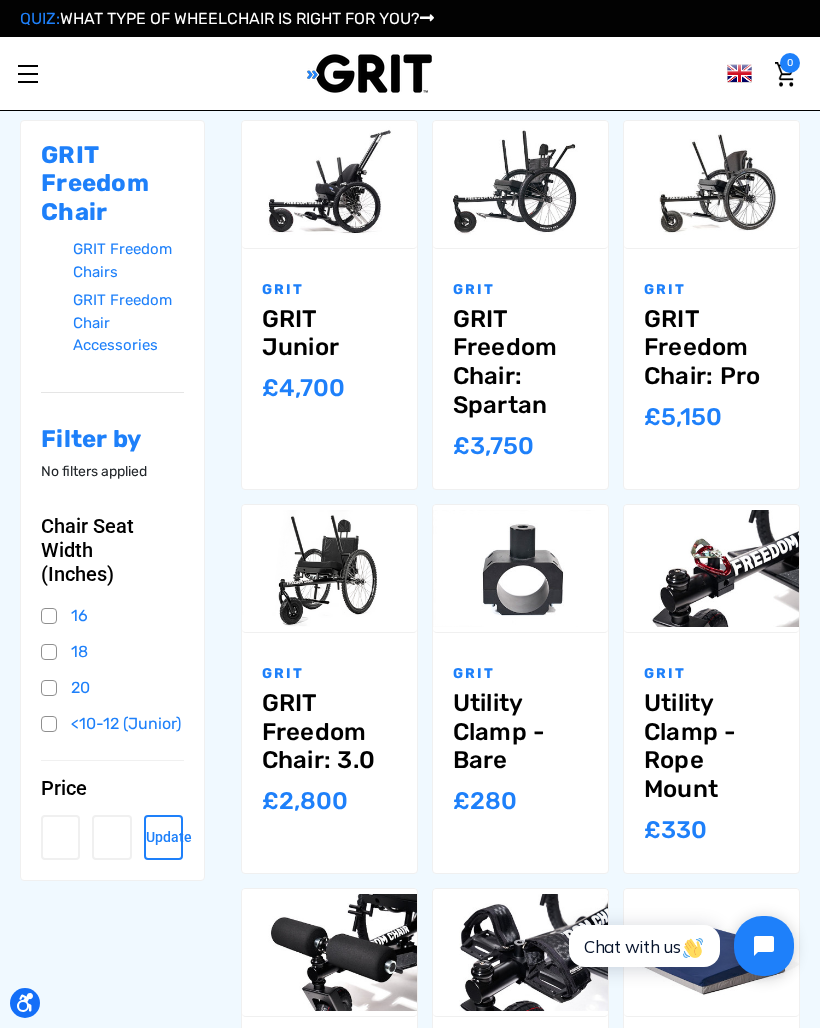 click on "GRIT Freedom Chair: Spartan" at bounding box center [520, 362] 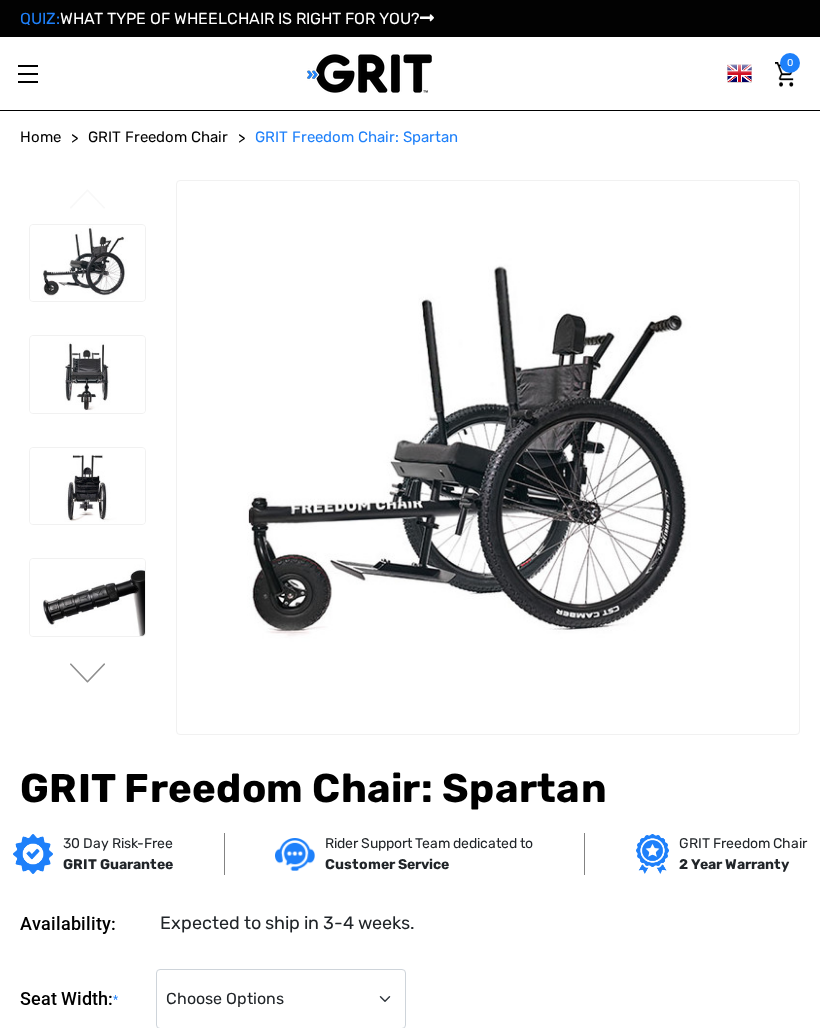 scroll, scrollTop: 0, scrollLeft: 0, axis: both 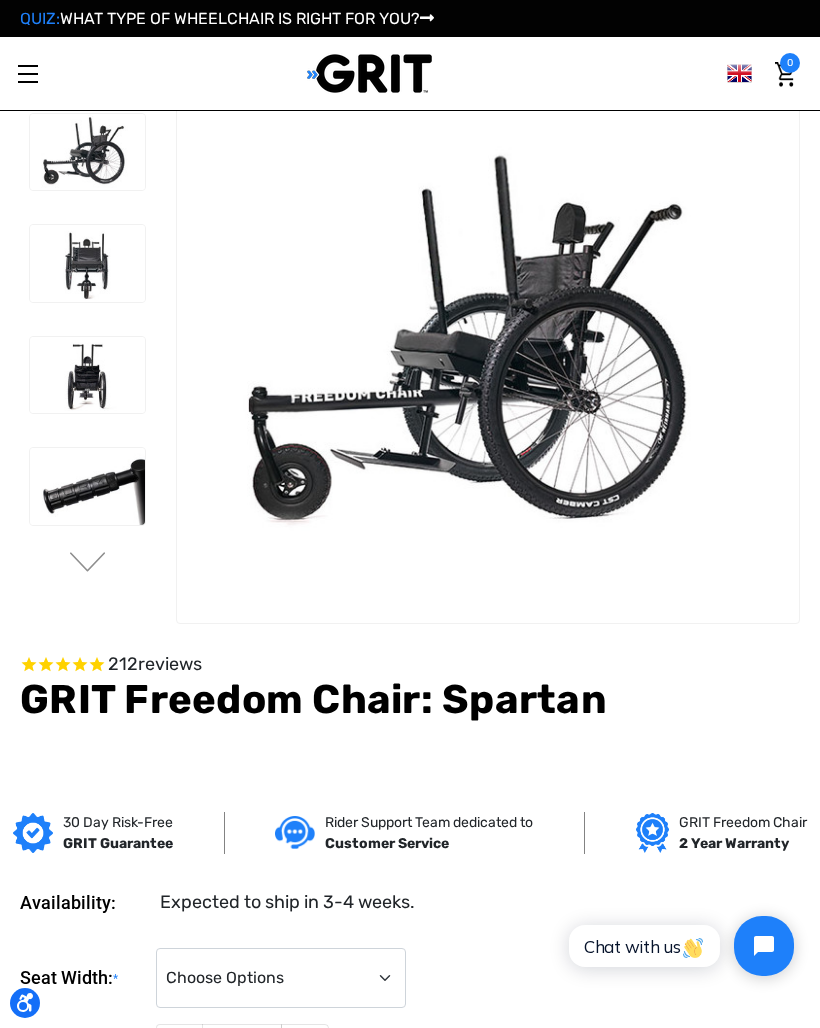 click at bounding box center (87, 375) 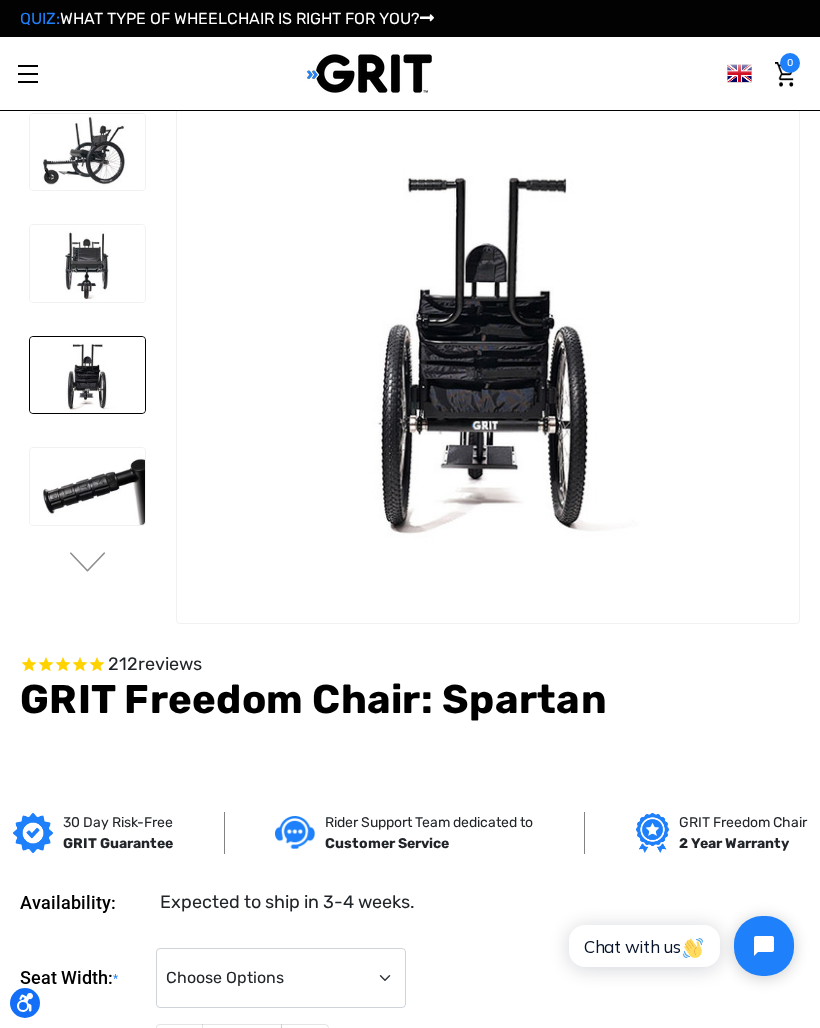 click at bounding box center (87, 486) 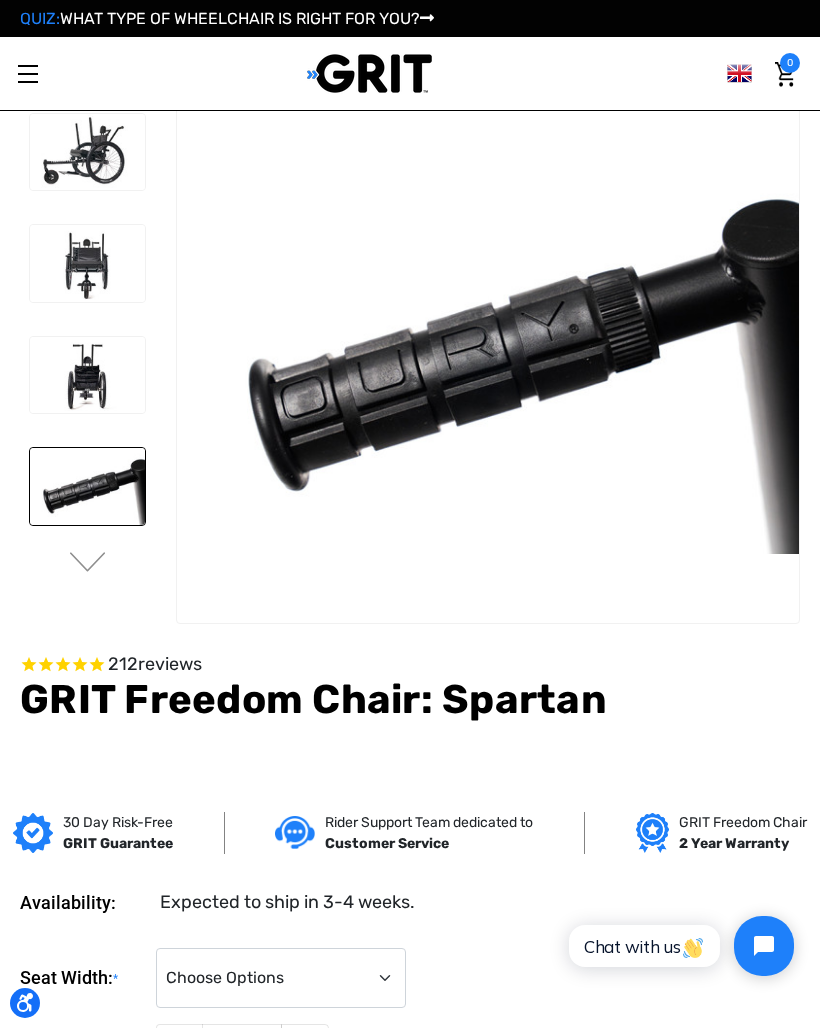 click at bounding box center (87, 152) 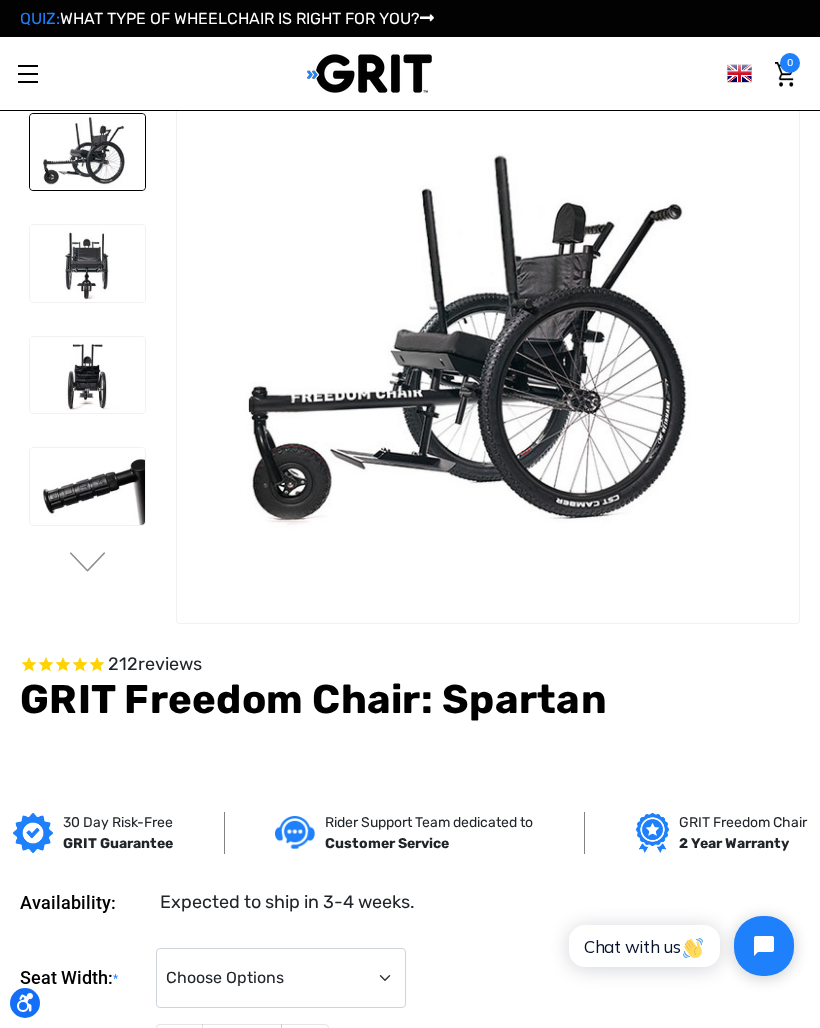 click at bounding box center (87, 263) 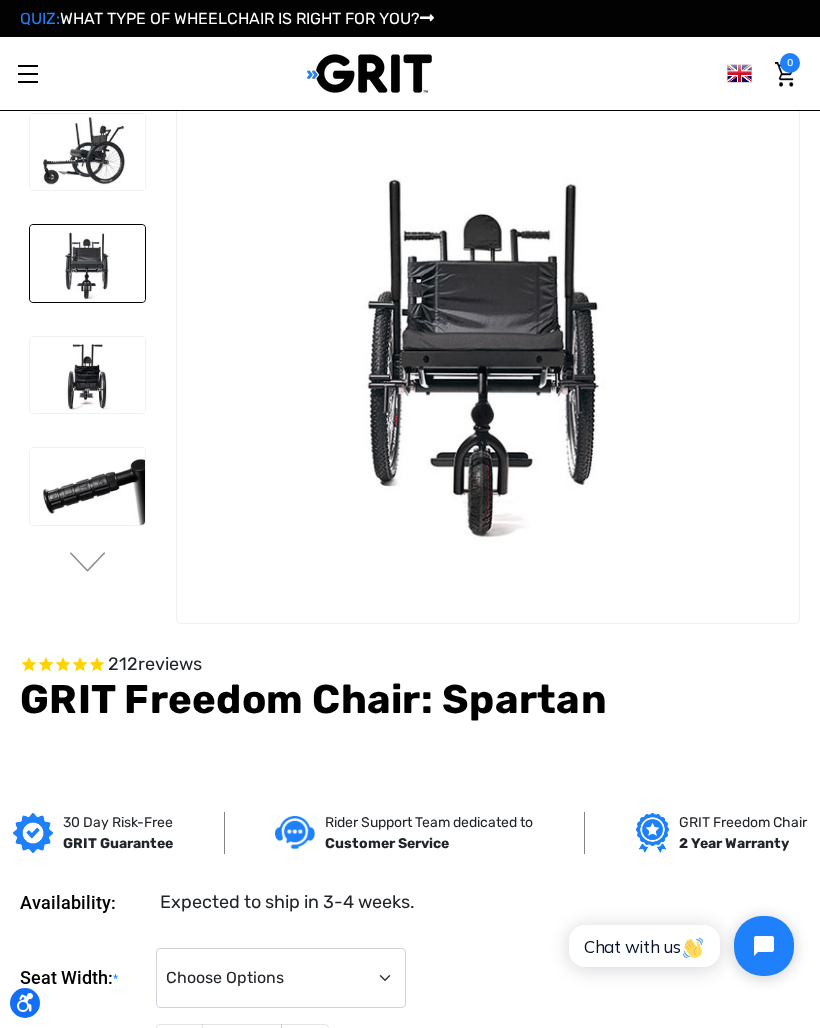 click at bounding box center [87, 486] 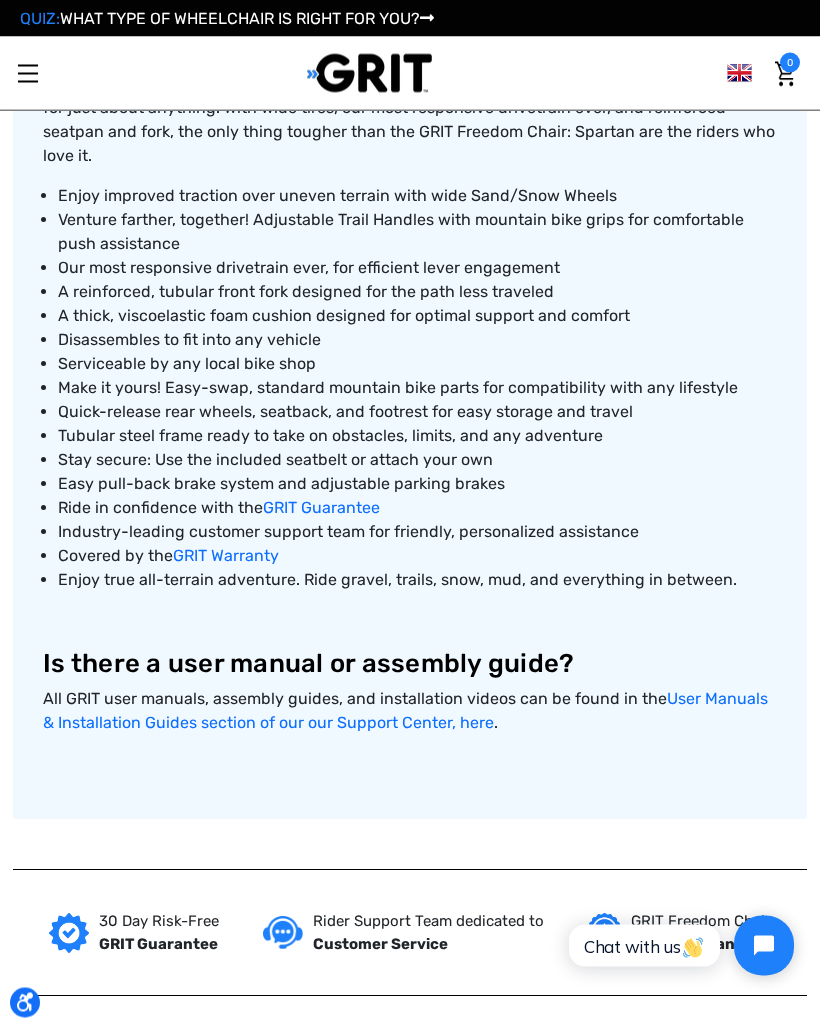 scroll, scrollTop: 1401, scrollLeft: 0, axis: vertical 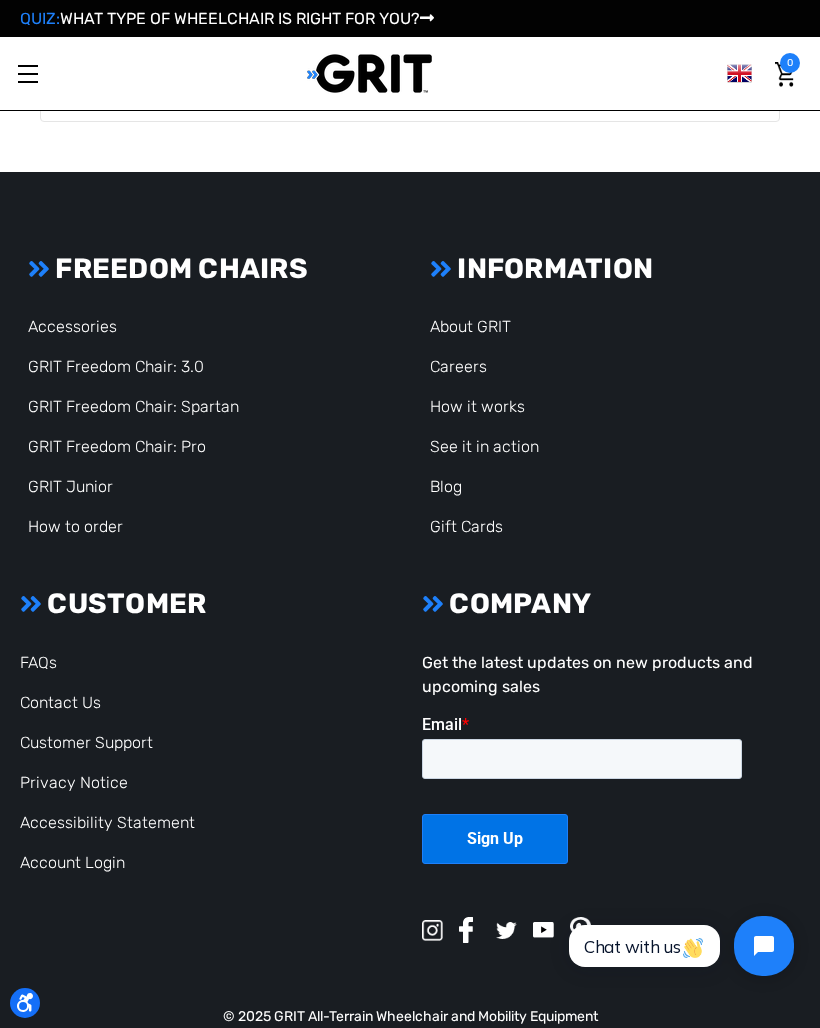 click on "FAQs" at bounding box center [38, 662] 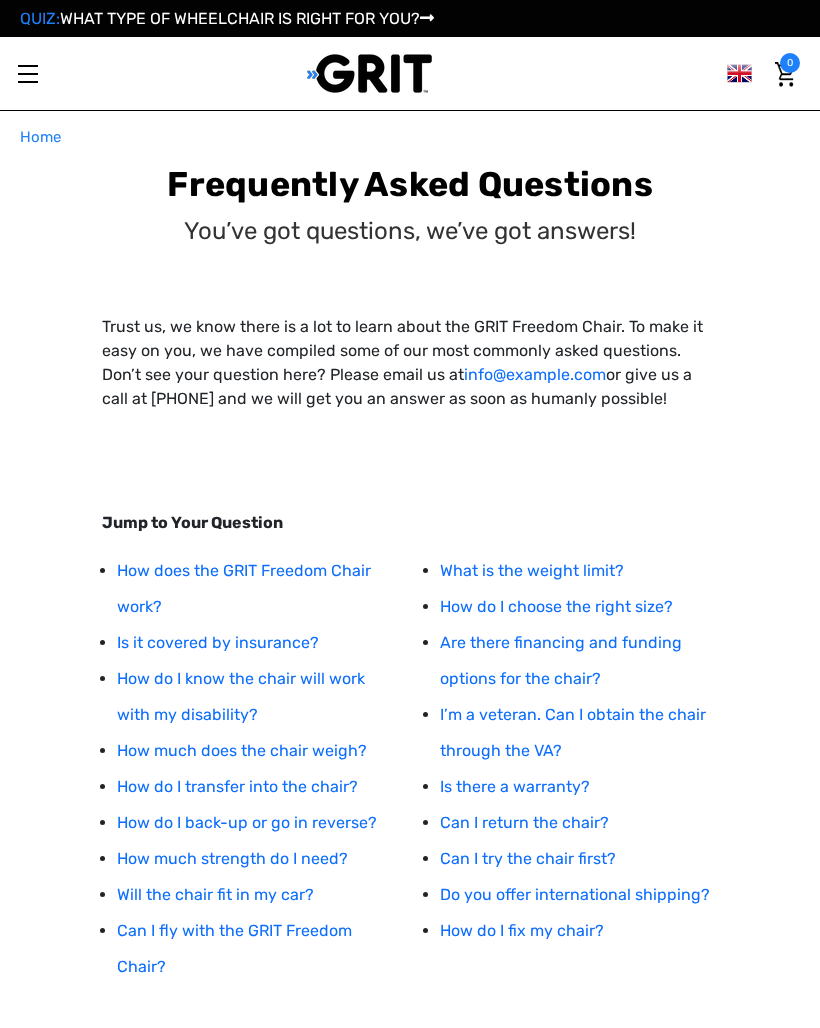 scroll, scrollTop: 0, scrollLeft: 0, axis: both 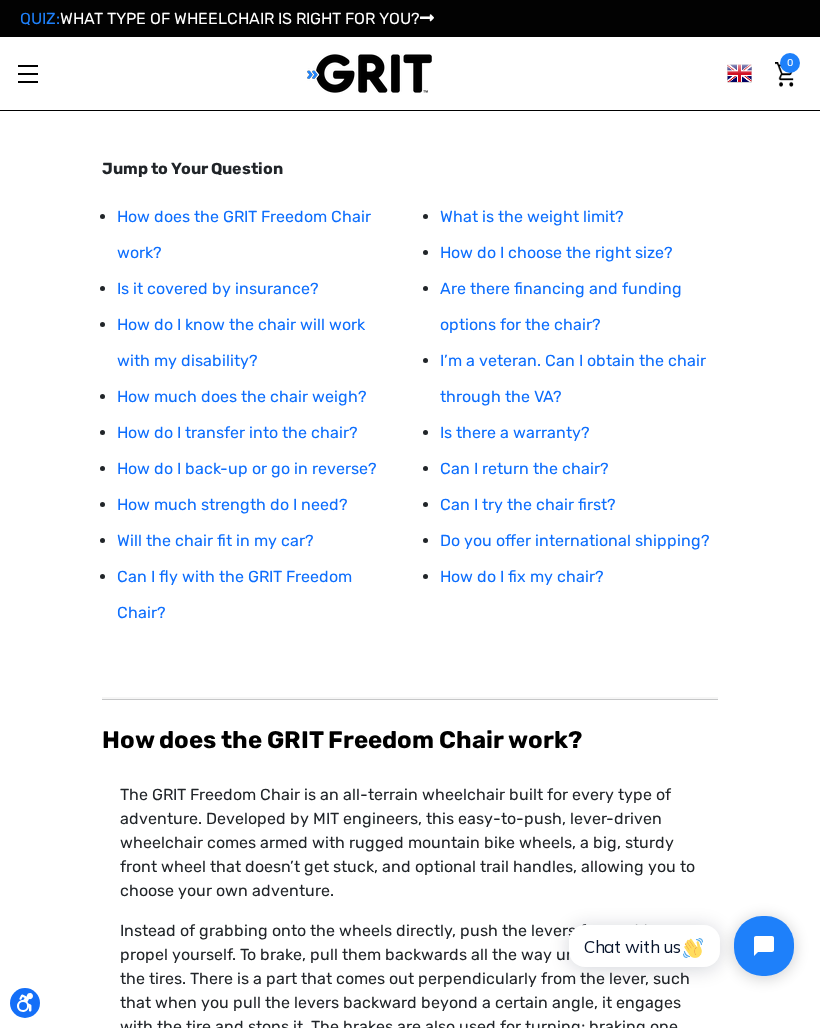 click on "How does the GRIT Freedom Chair work?" at bounding box center [244, 234] 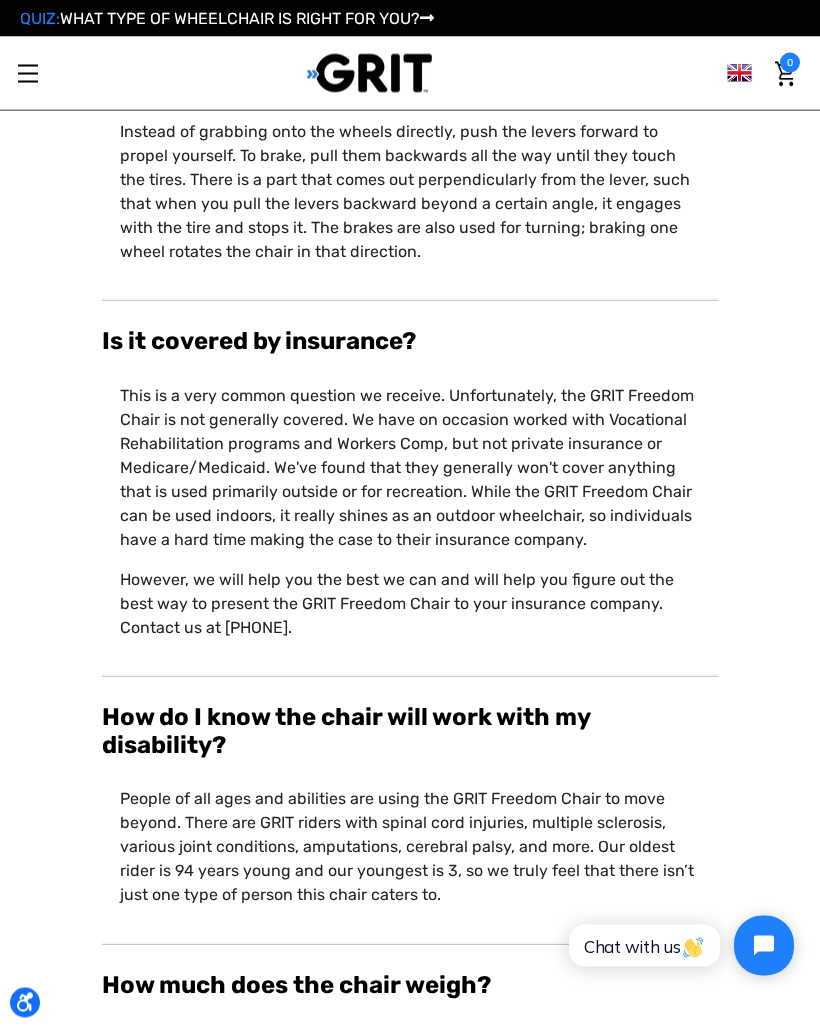 scroll, scrollTop: 1047, scrollLeft: 0, axis: vertical 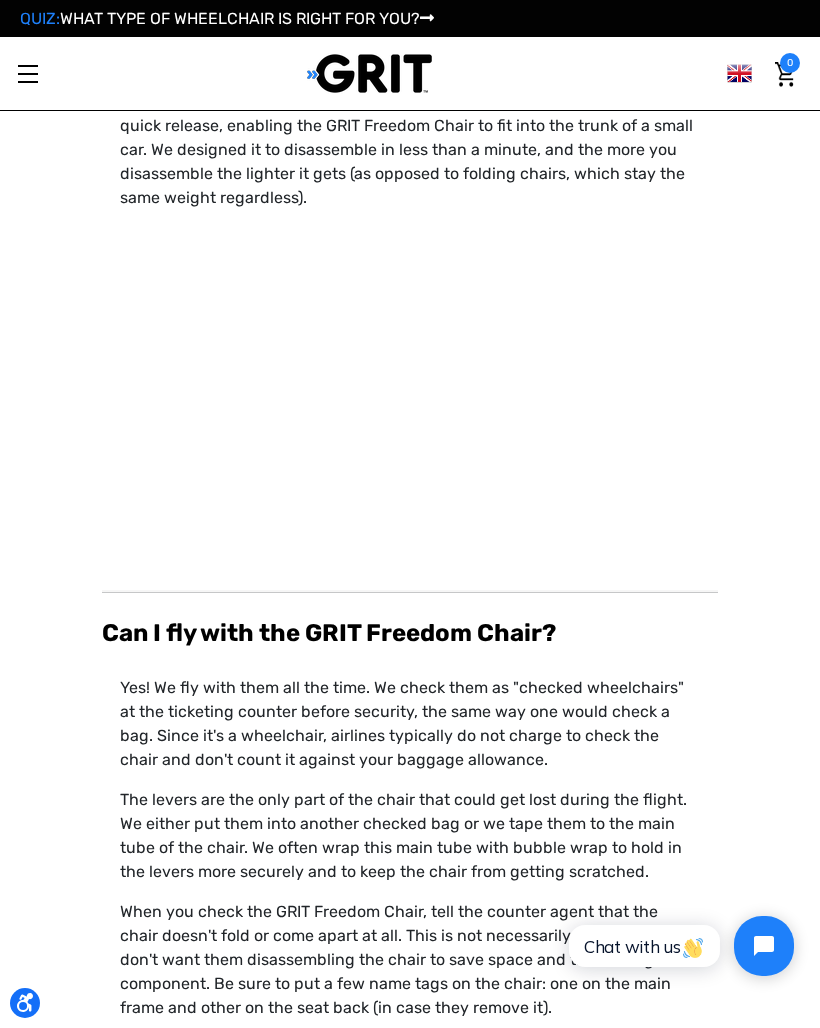 click on "Can I fly with the GRIT Freedom Chair?" at bounding box center (329, 633) 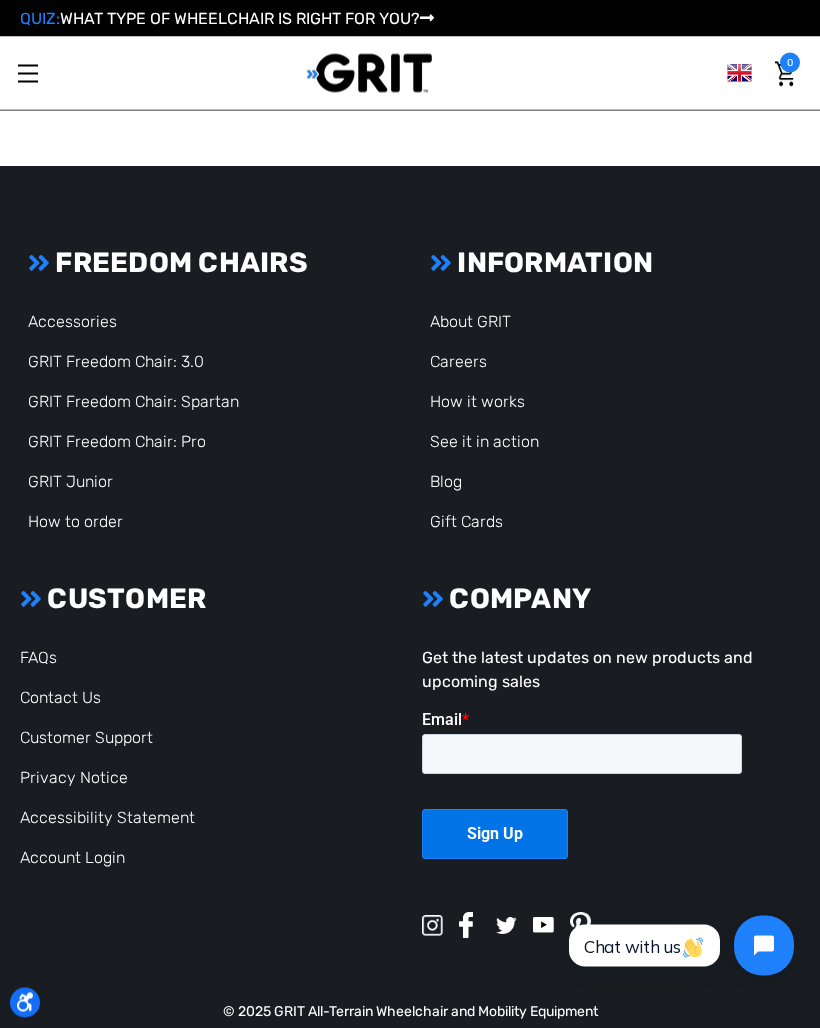 scroll, scrollTop: 8913, scrollLeft: 0, axis: vertical 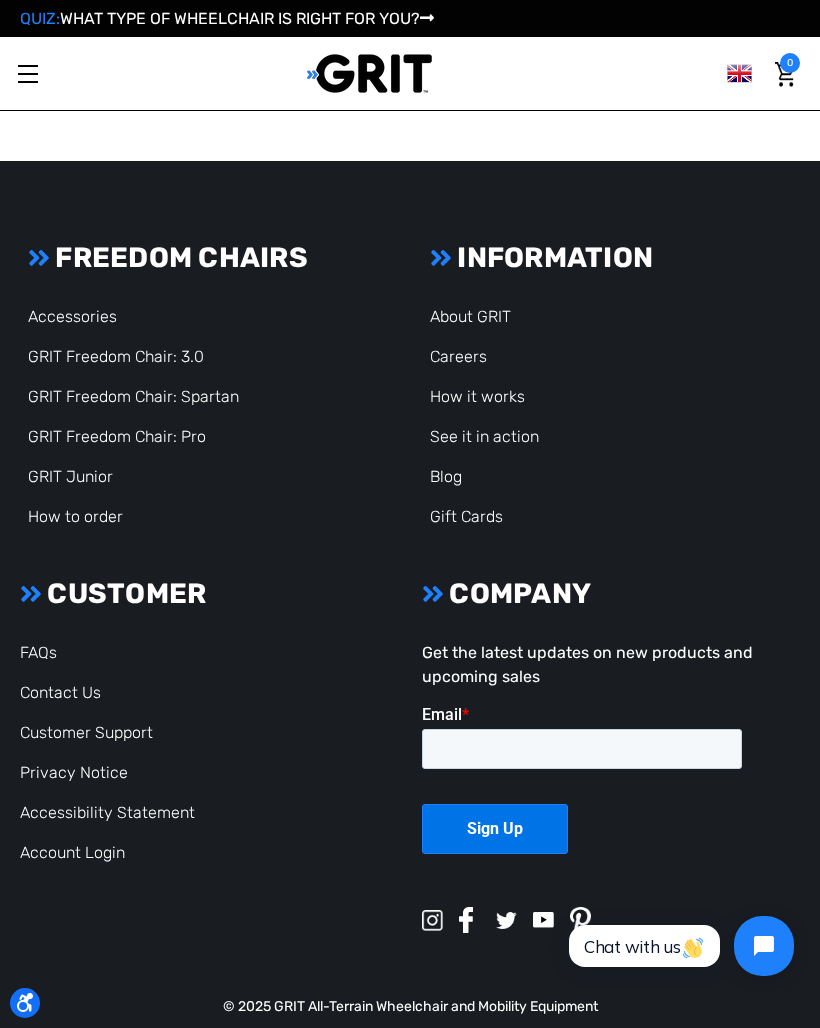 click on "How it works" at bounding box center (477, 396) 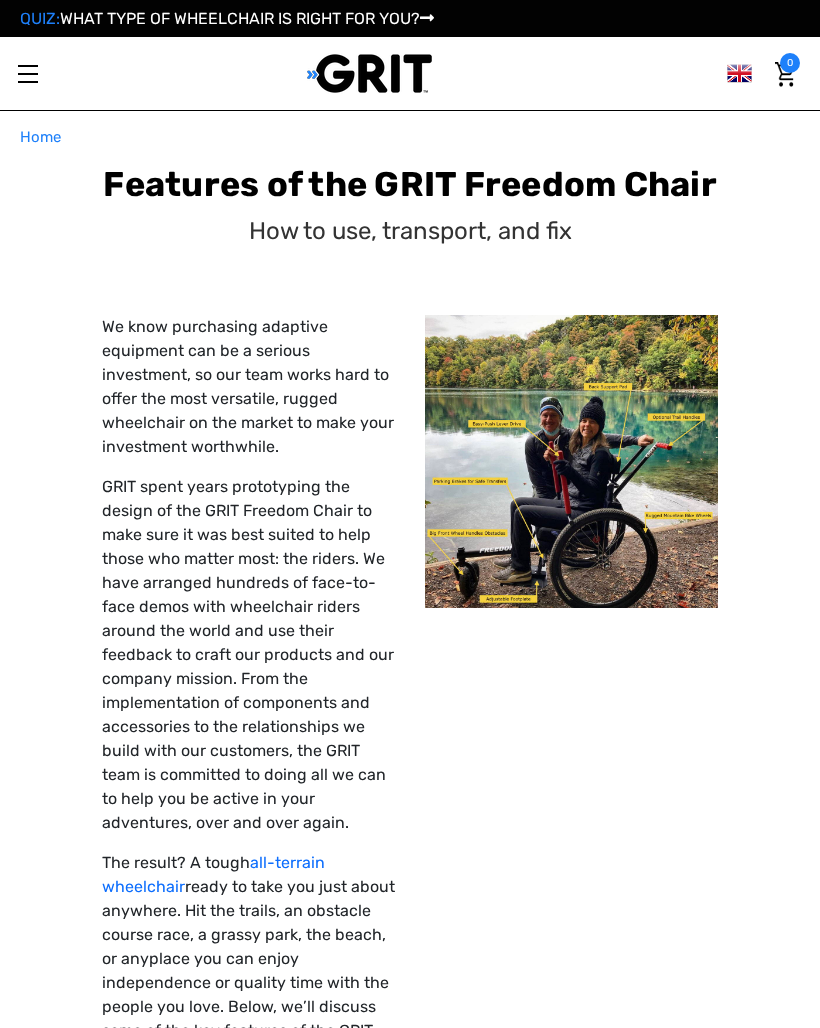 scroll, scrollTop: 0, scrollLeft: 0, axis: both 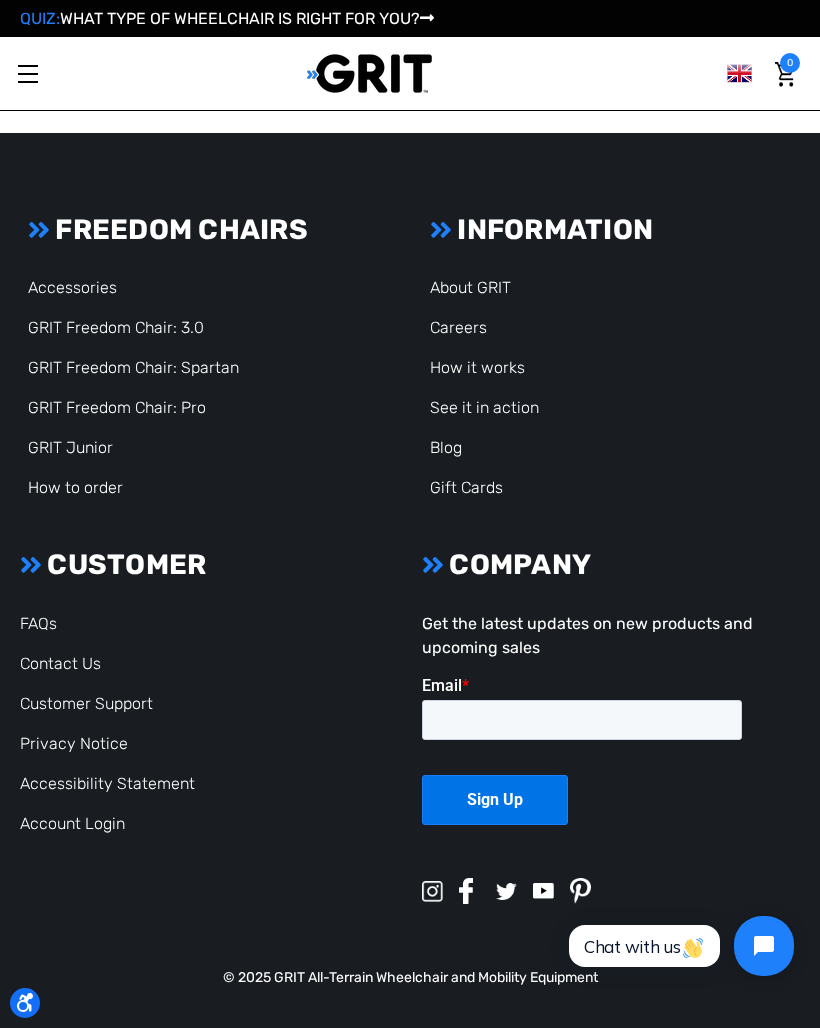 click on "GRIT Freedom Chair: 3.0" at bounding box center (116, 327) 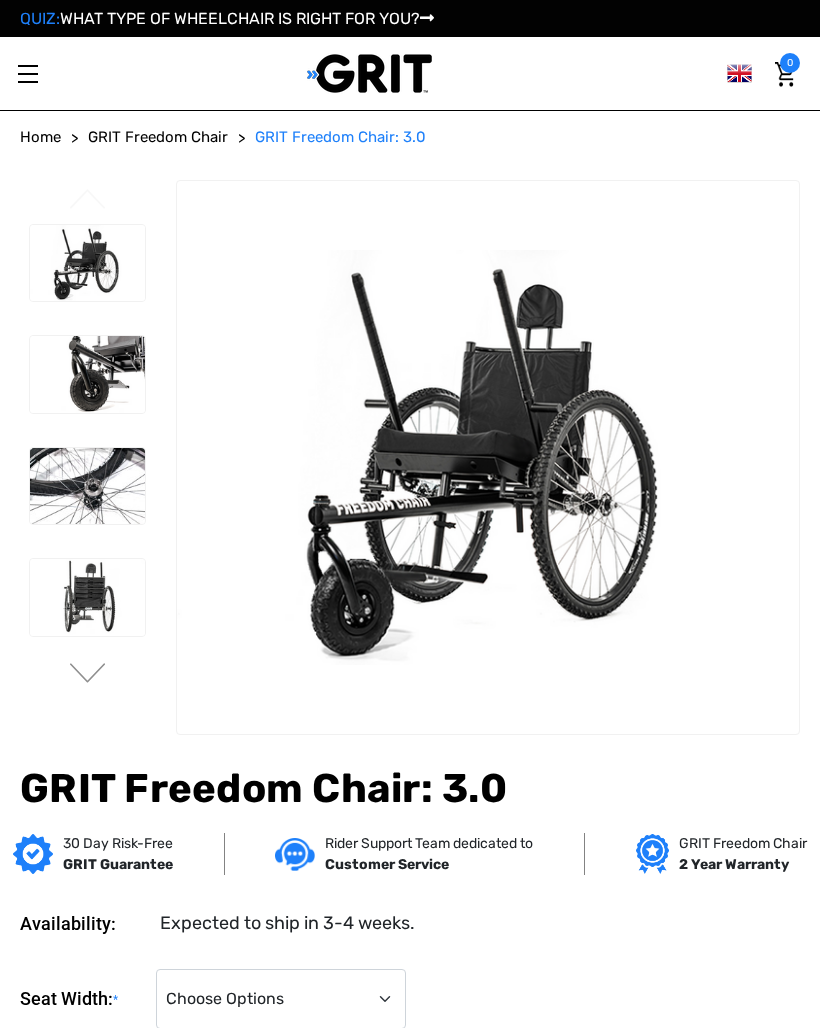 scroll, scrollTop: 0, scrollLeft: 0, axis: both 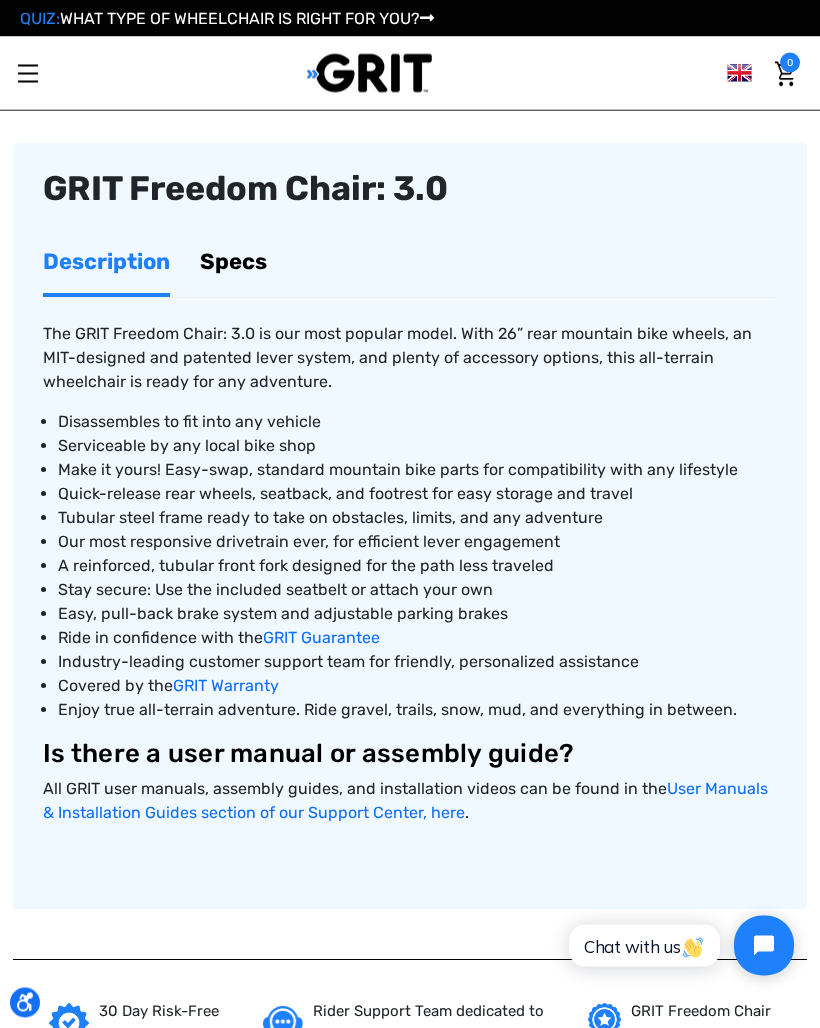 click on "Specs" at bounding box center (233, 262) 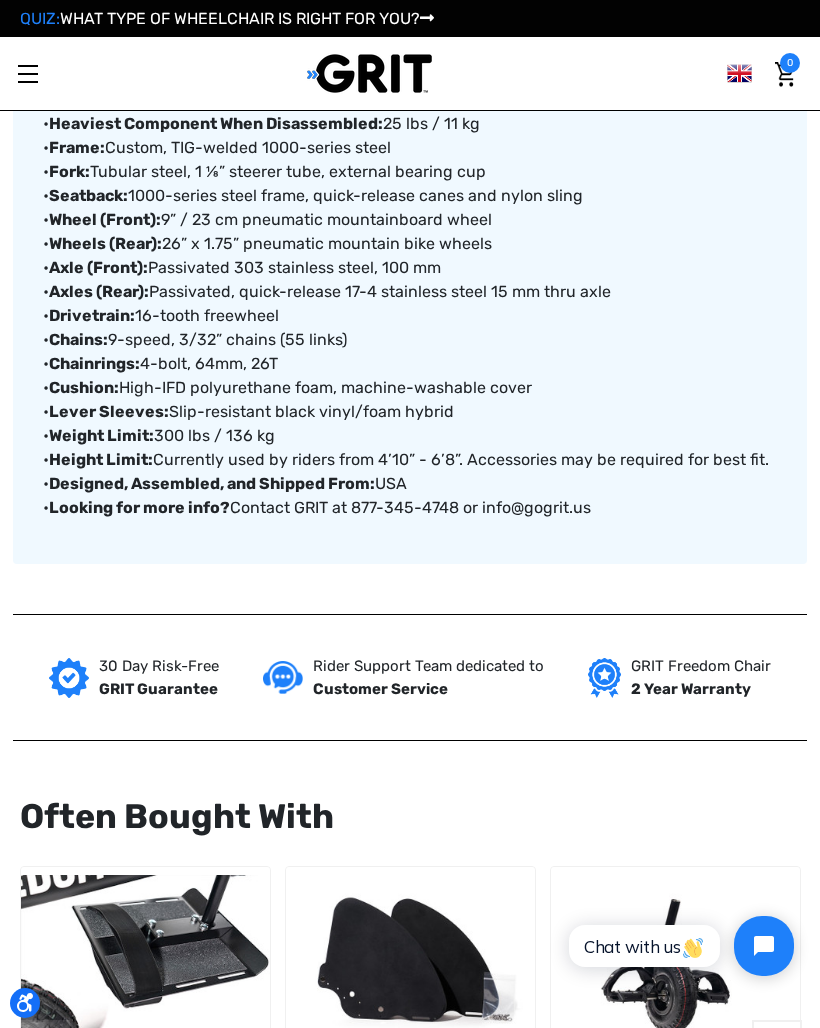 scroll, scrollTop: 1457, scrollLeft: 0, axis: vertical 